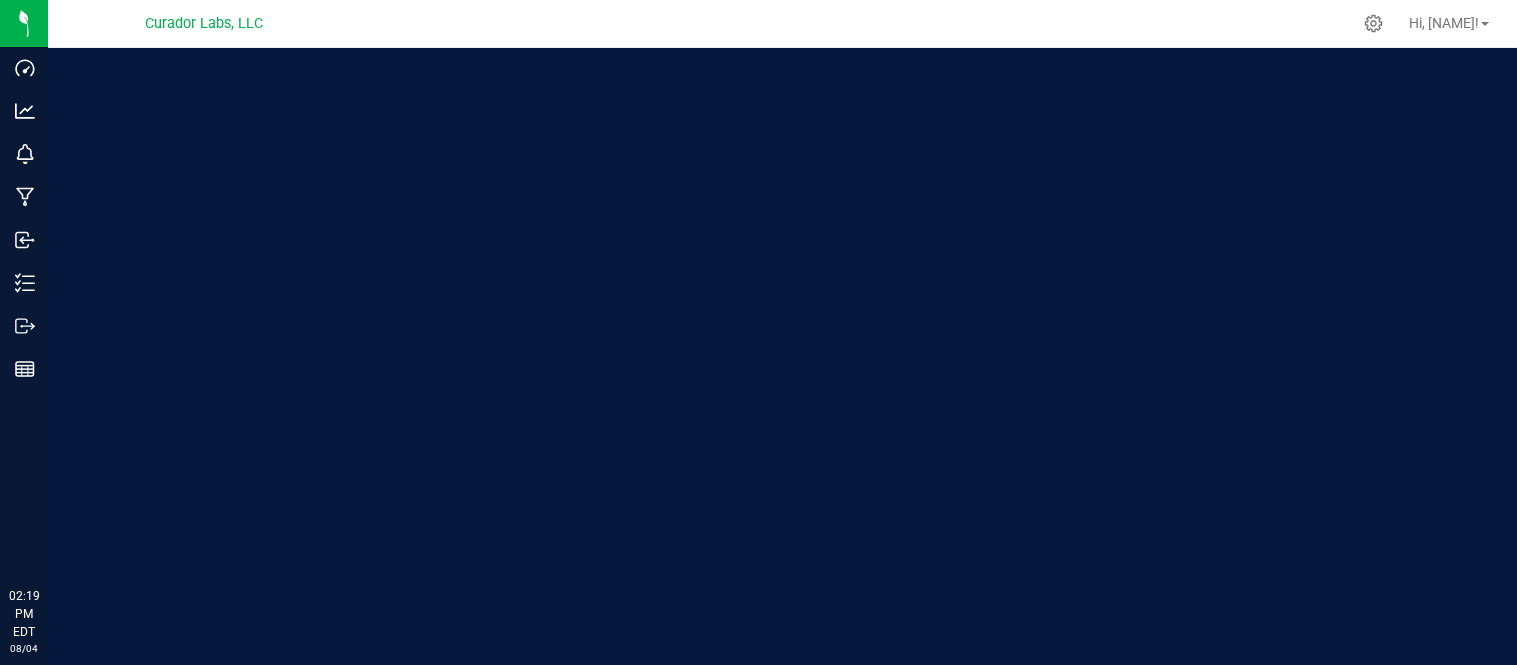 scroll, scrollTop: 0, scrollLeft: 0, axis: both 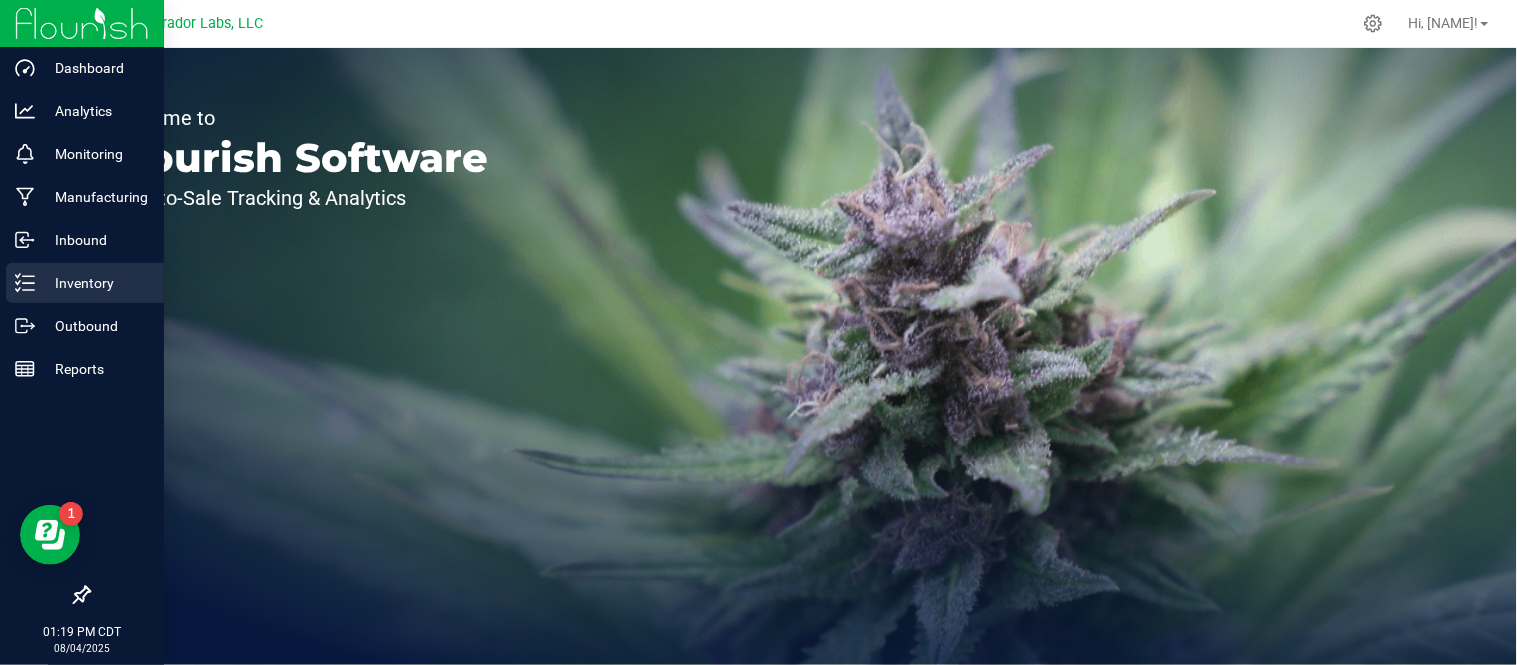 click 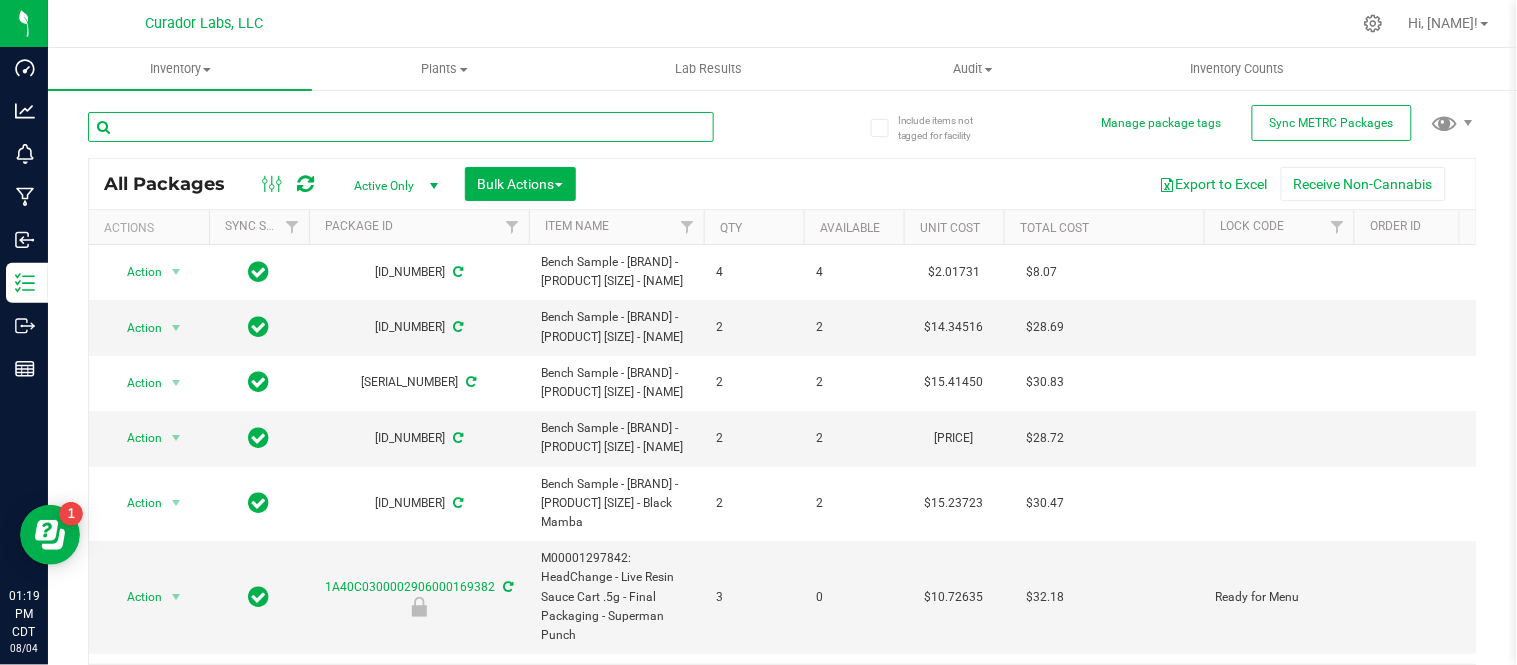 click at bounding box center (401, 127) 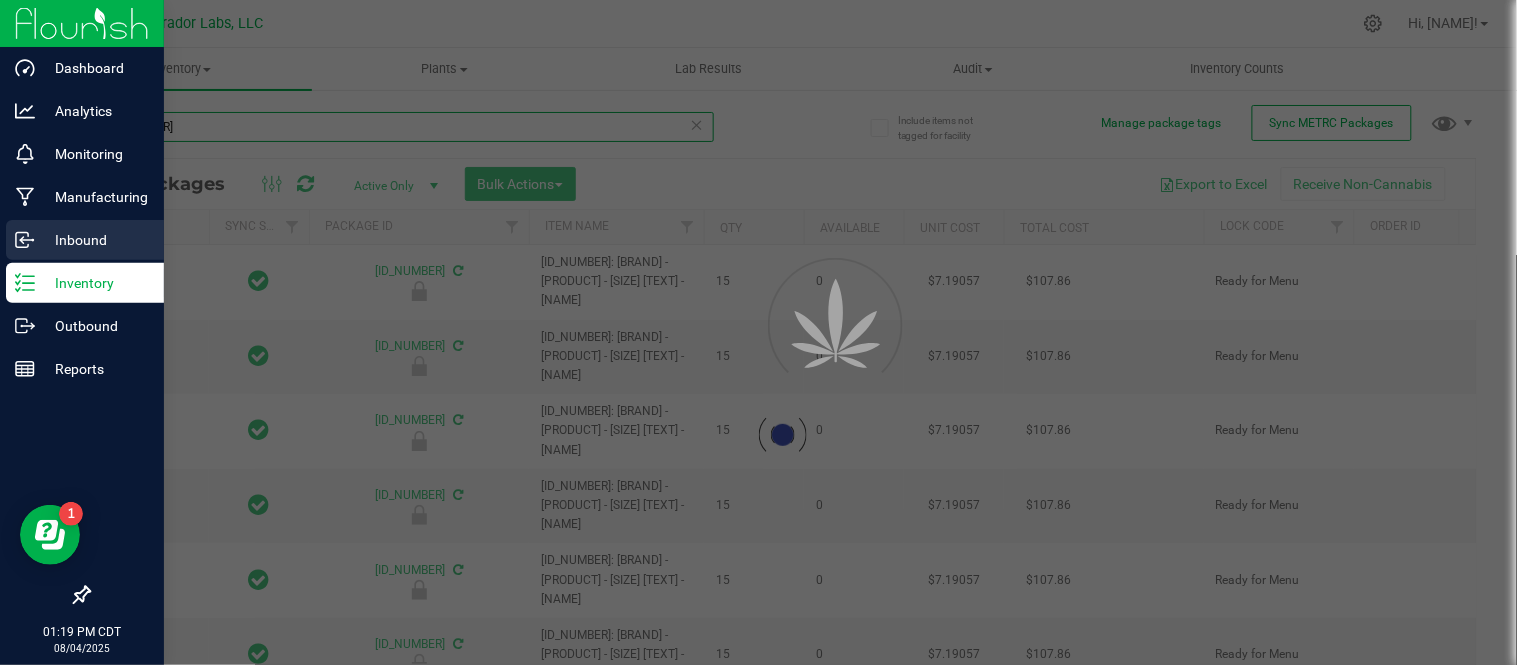 type on "[NUMBER]" 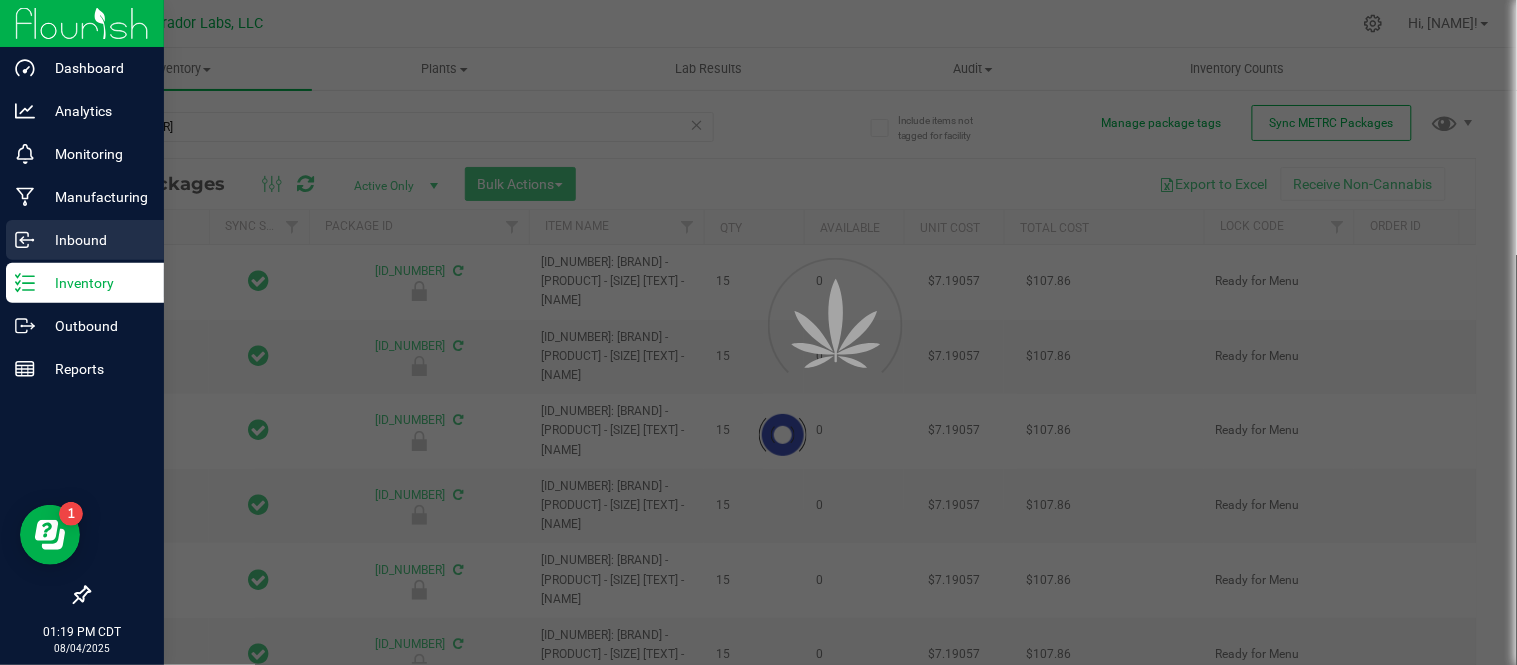click on "Inbound" at bounding box center (95, 240) 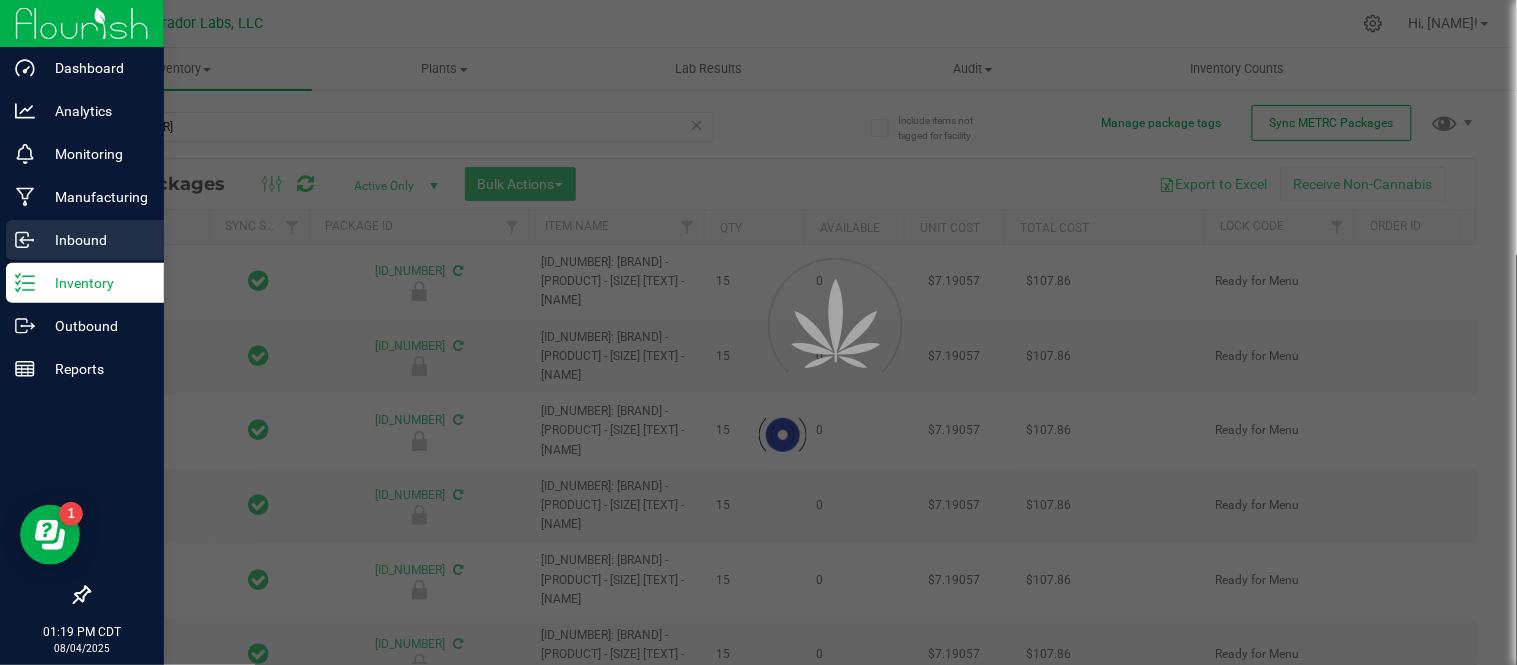 type on "2026-07-15" 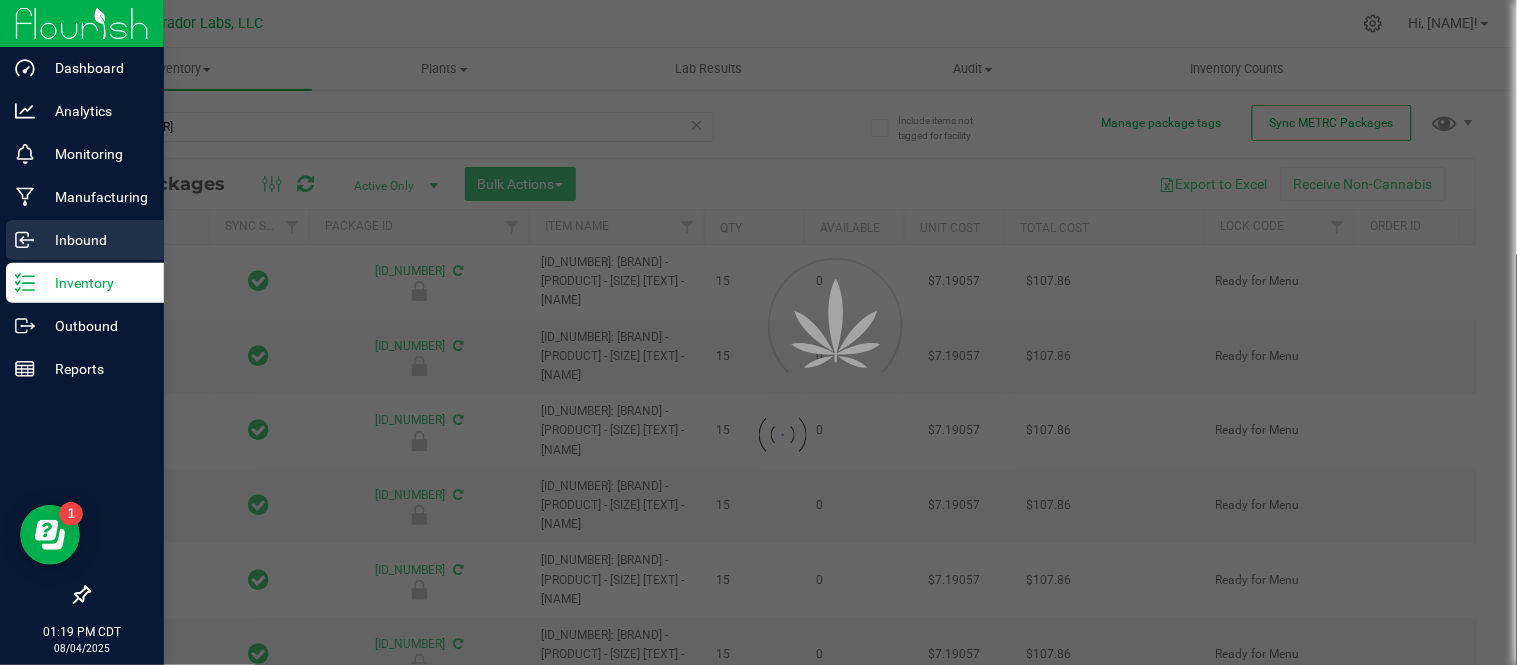 type on "2026-07-15" 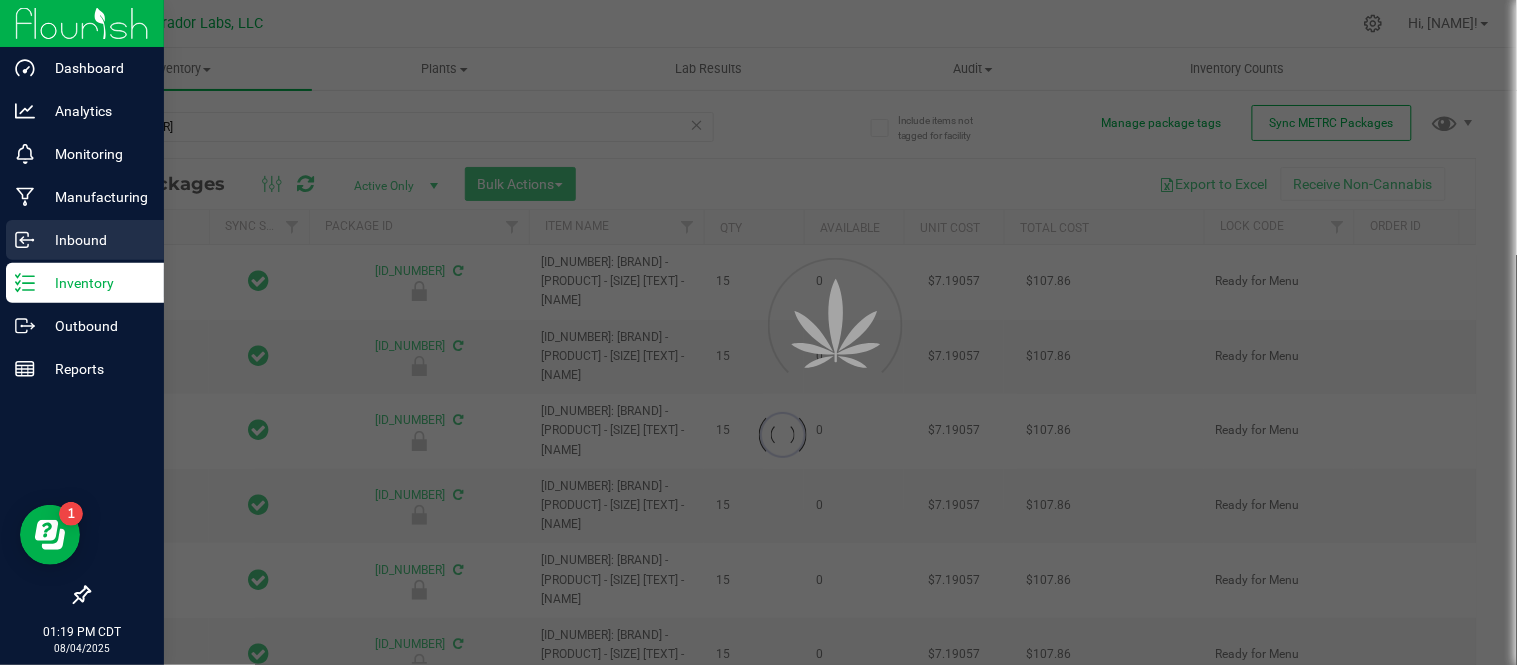 type on "2026-07-15" 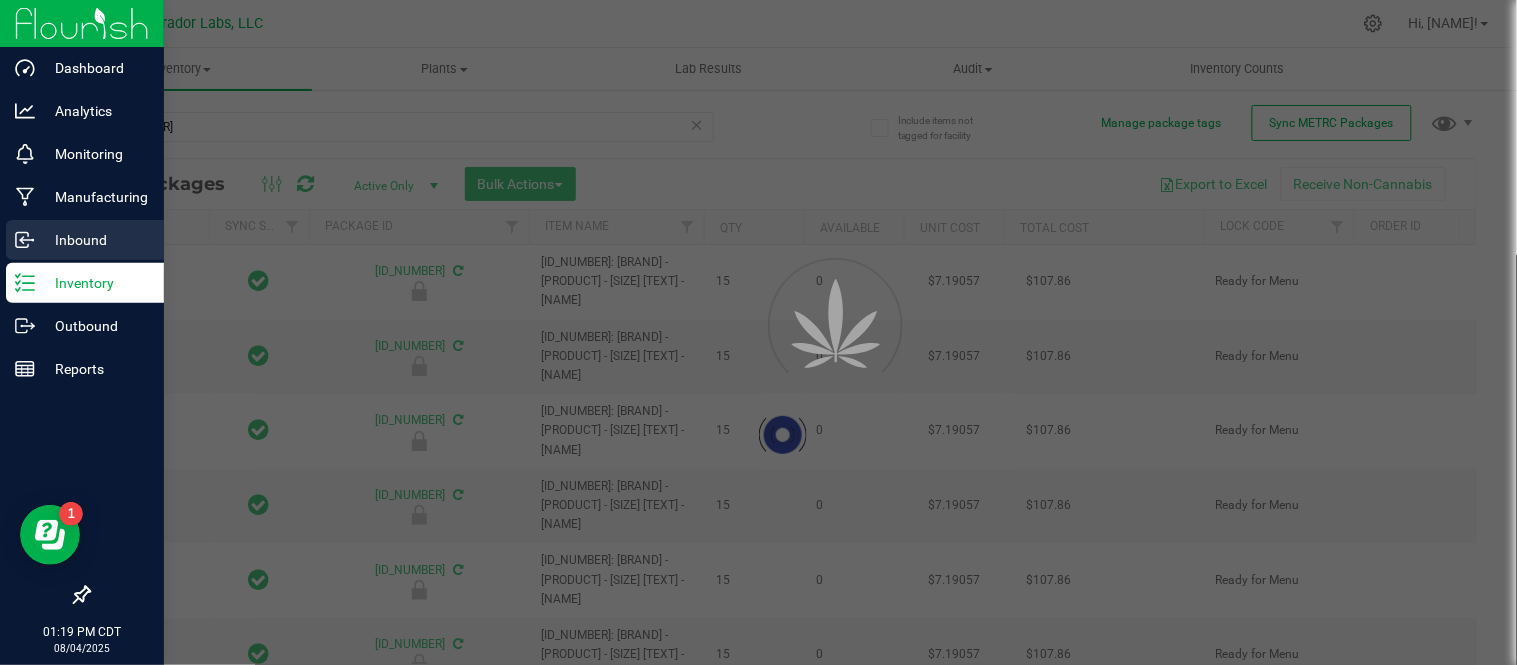 type on "2026-07-15" 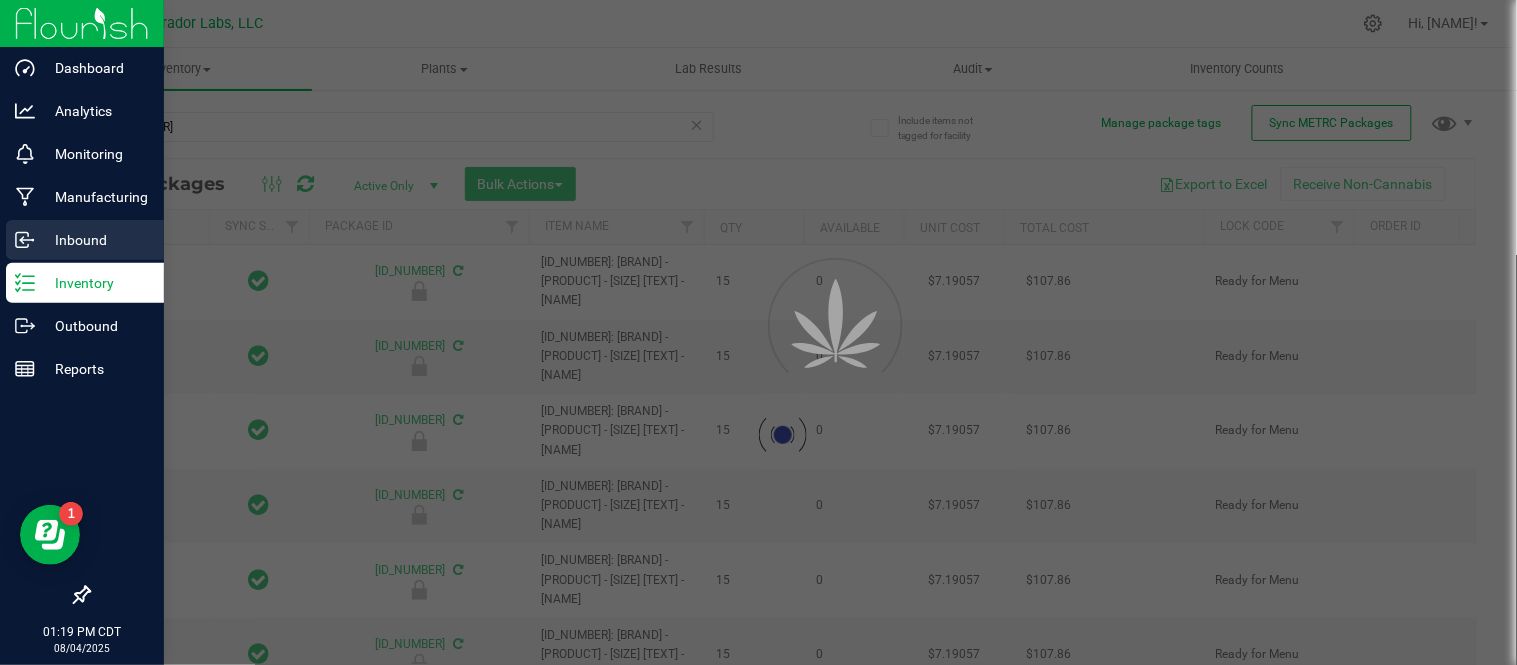 type on "2026-07-15" 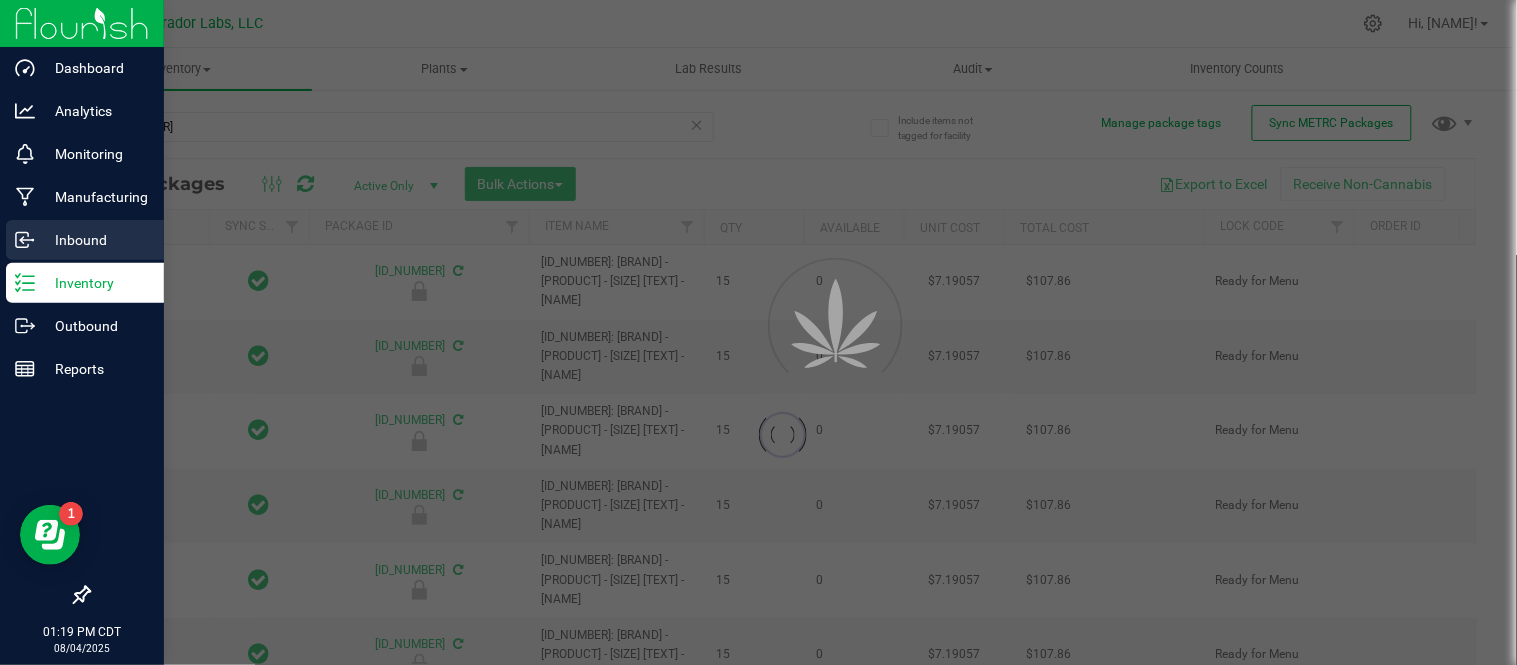 type on "2026-07-15" 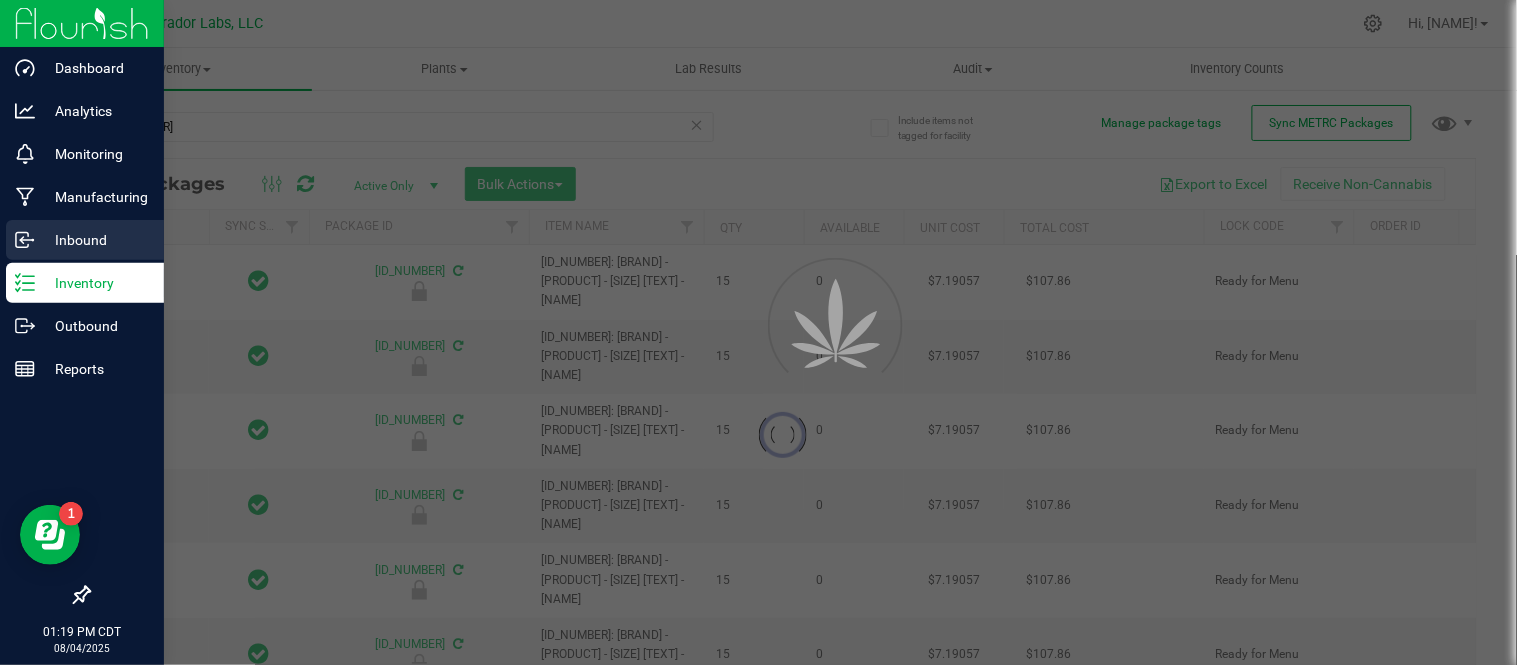 type on "2026-07-15" 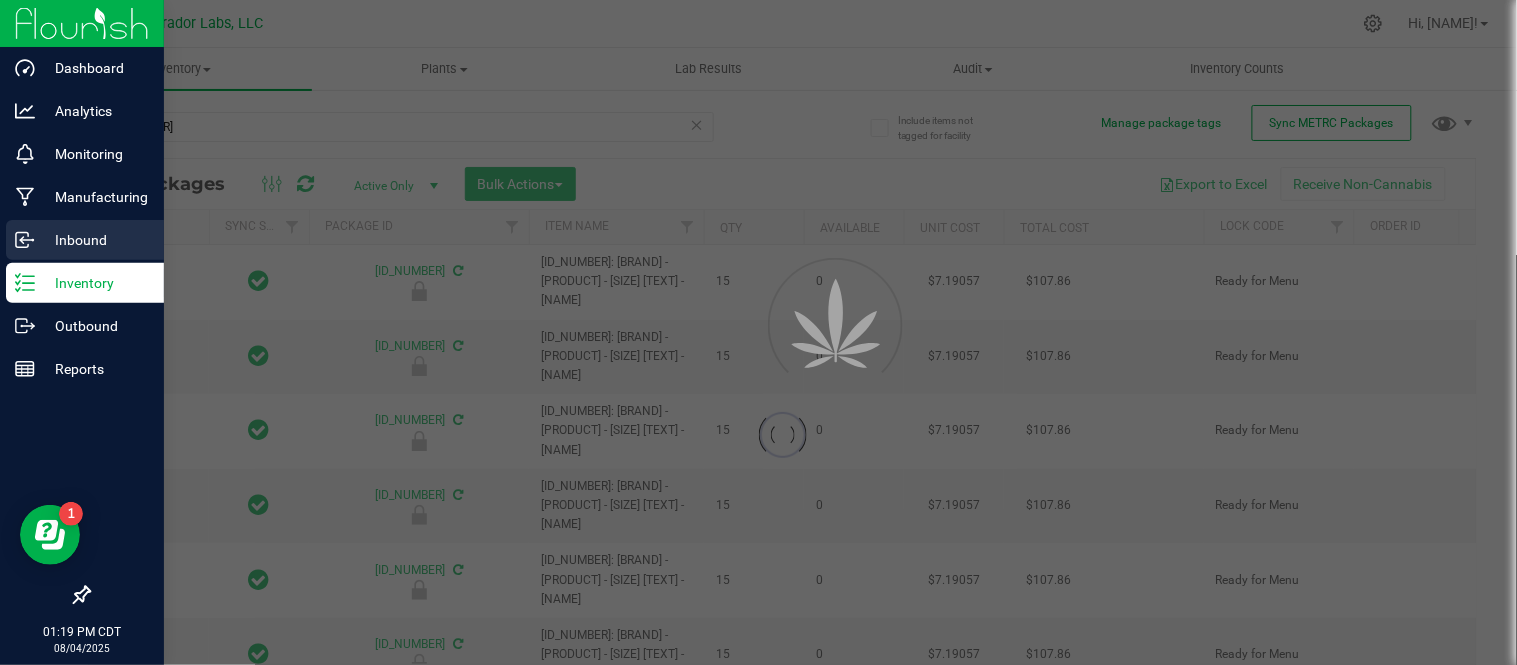 type on "2026-07-15" 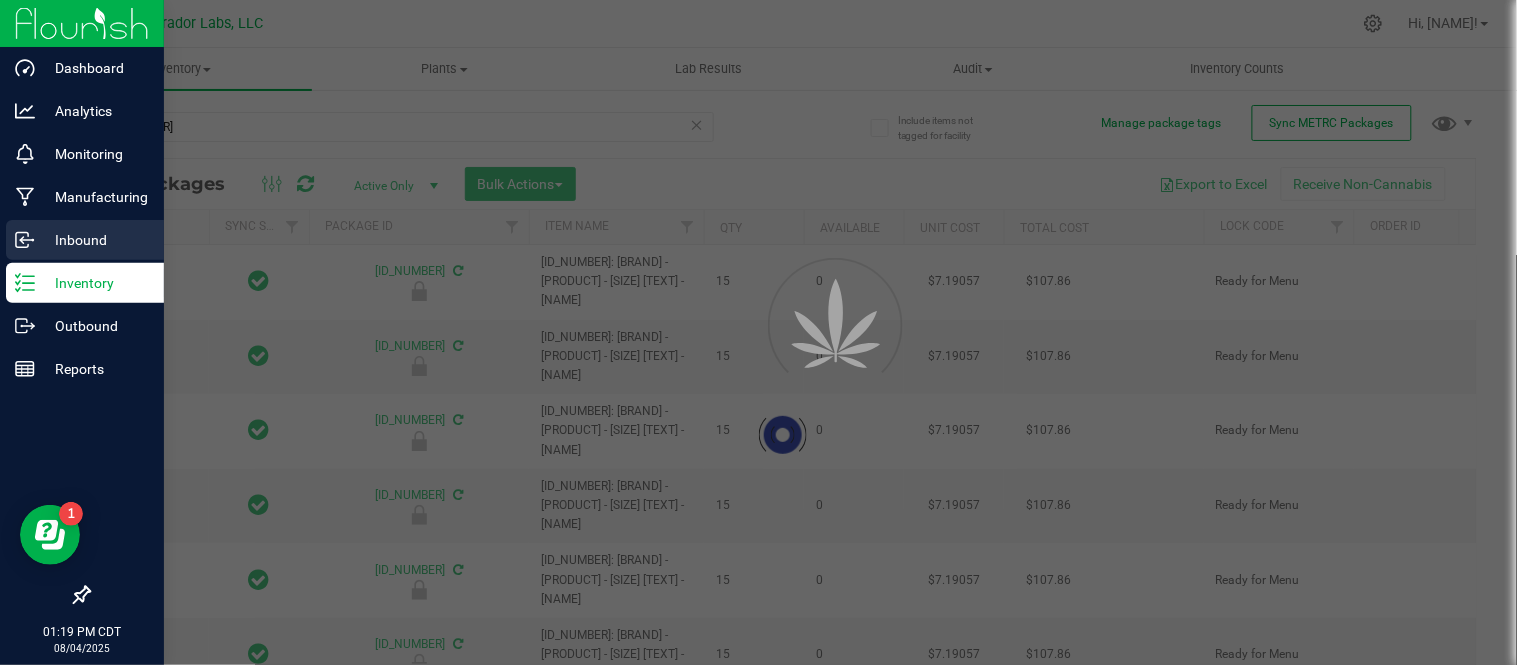 type on "2026-07-15" 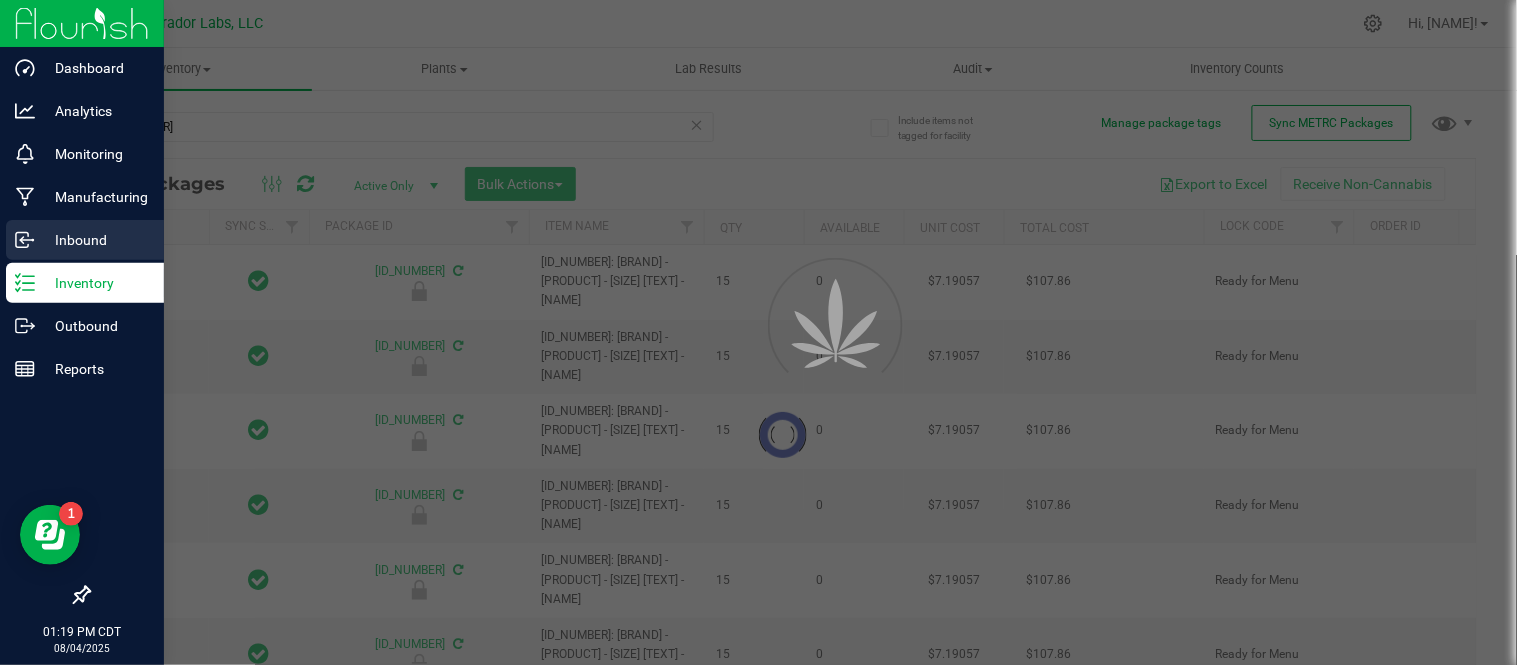 type on "2026-07-15" 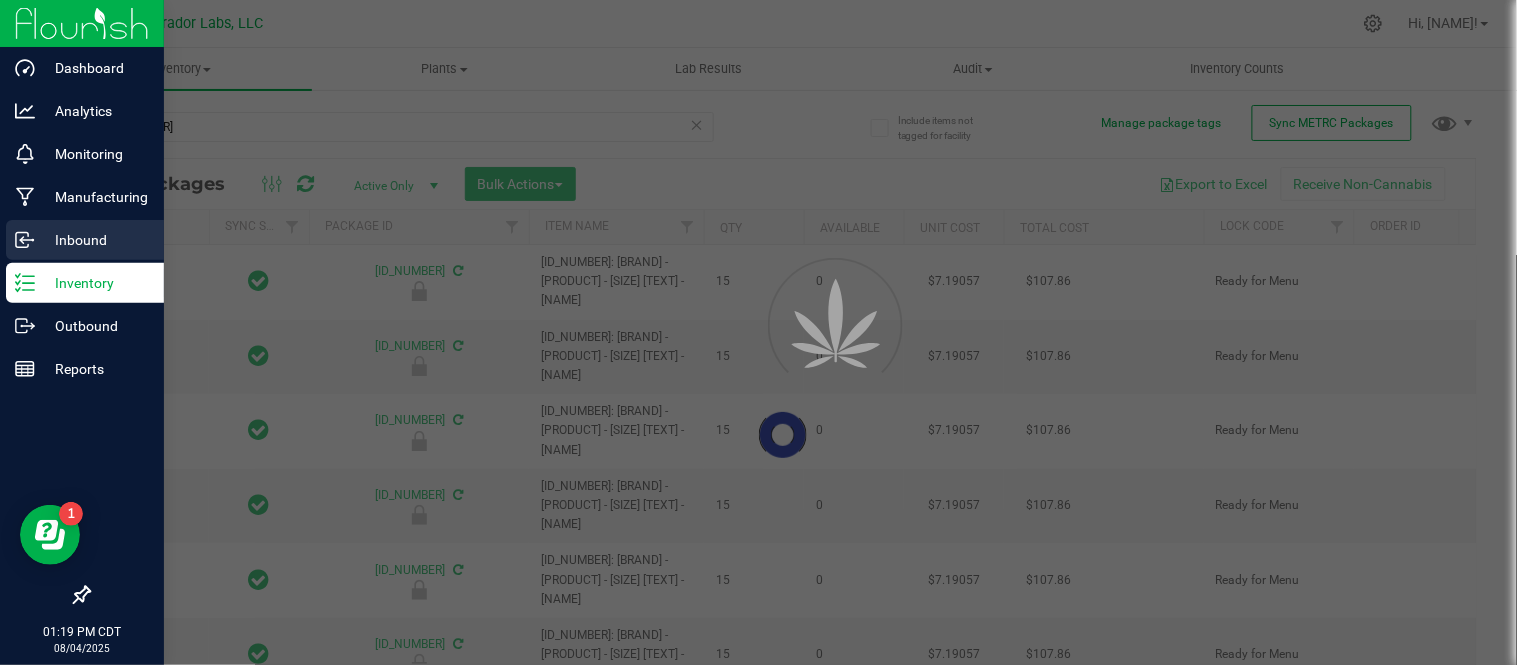 type on "2026-07-15" 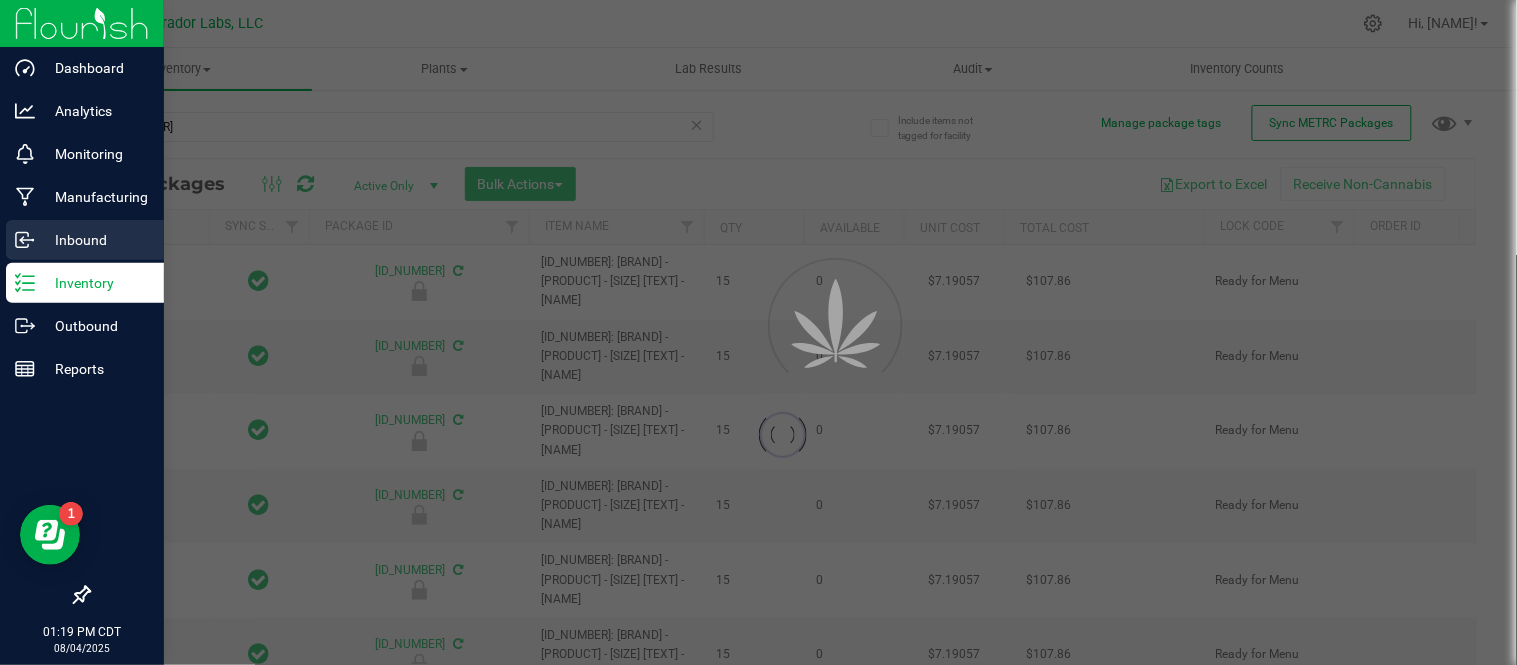 type on "2026-07-15" 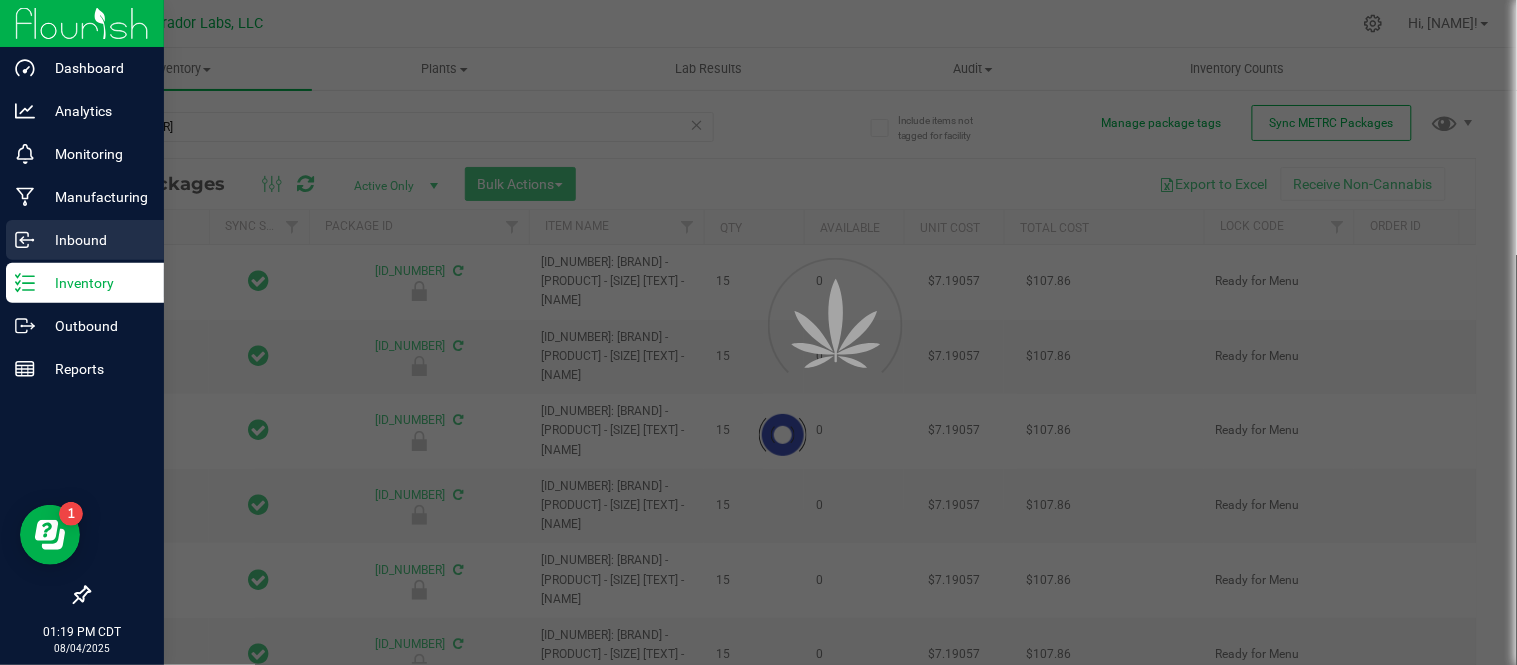 type on "2026-07-15" 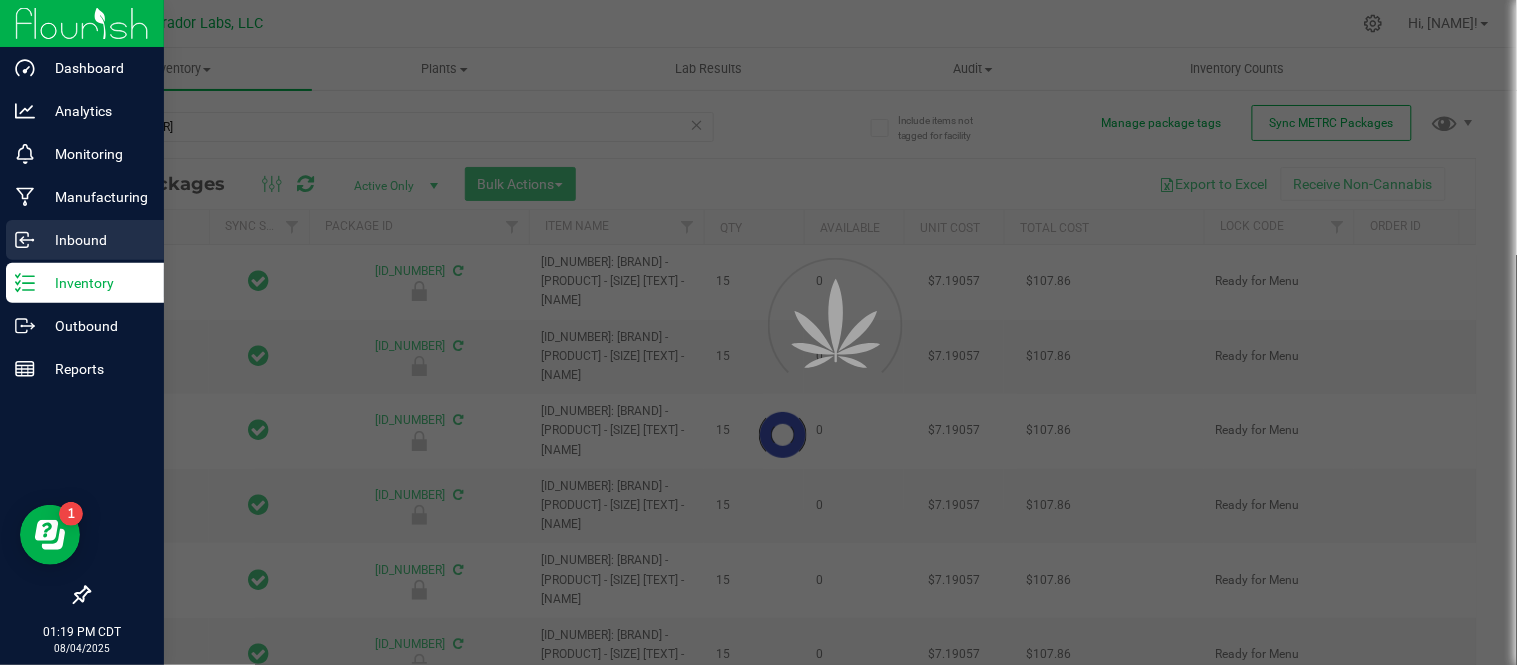 type on "2026-07-15" 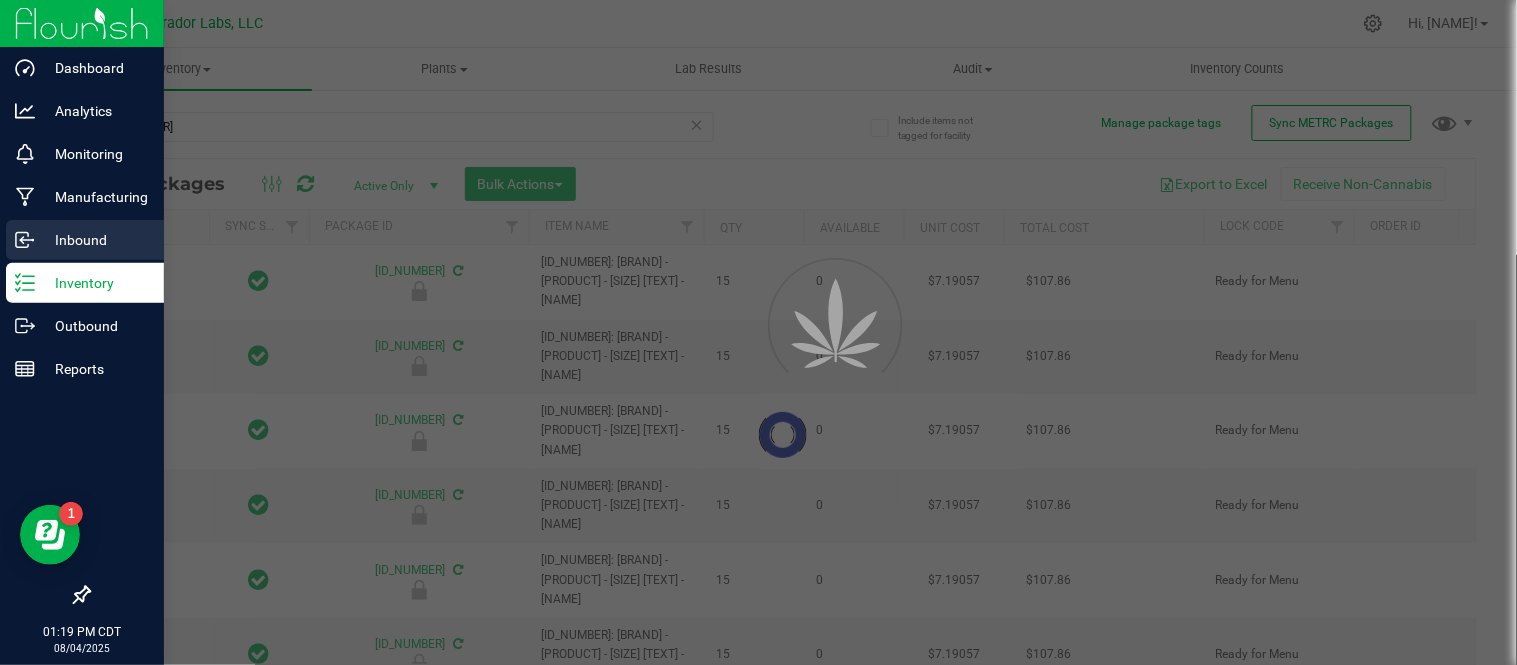 type on "2026-07-15" 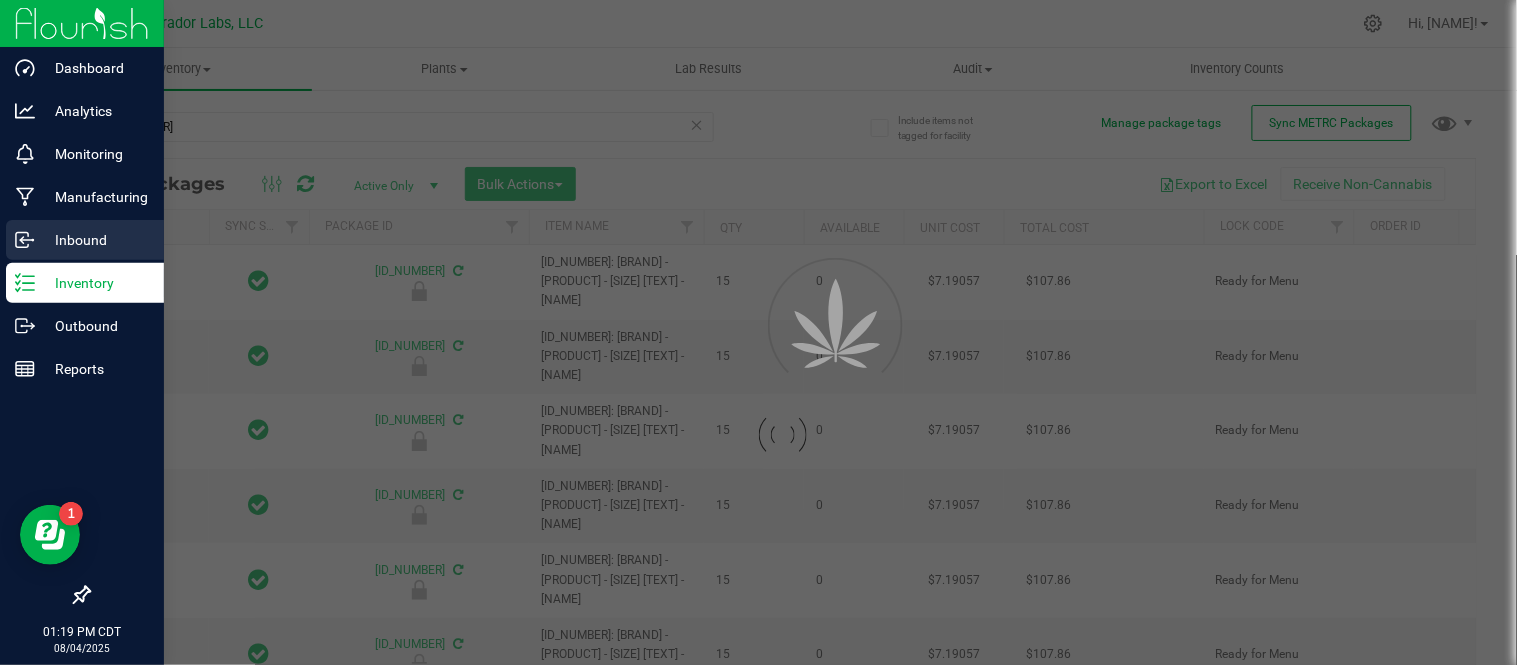 type on "2026-07-15" 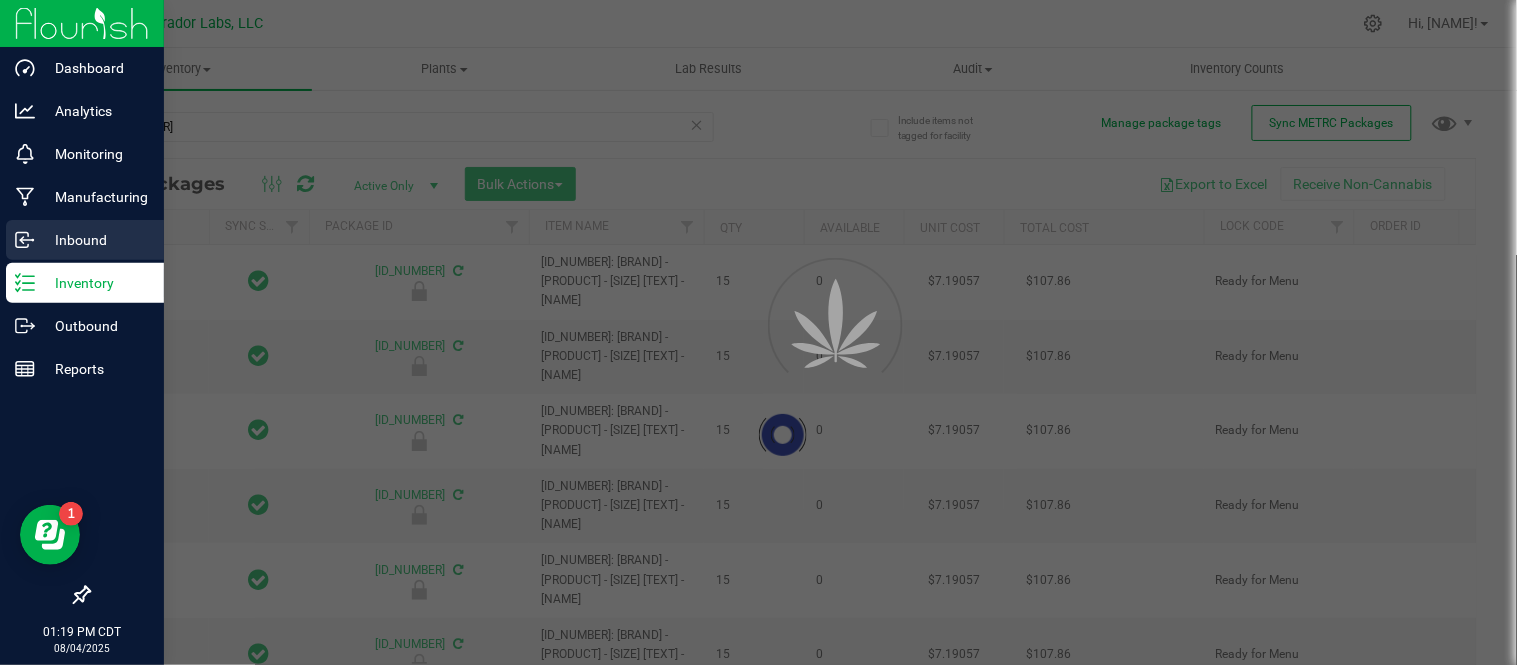 type on "2026-07-15" 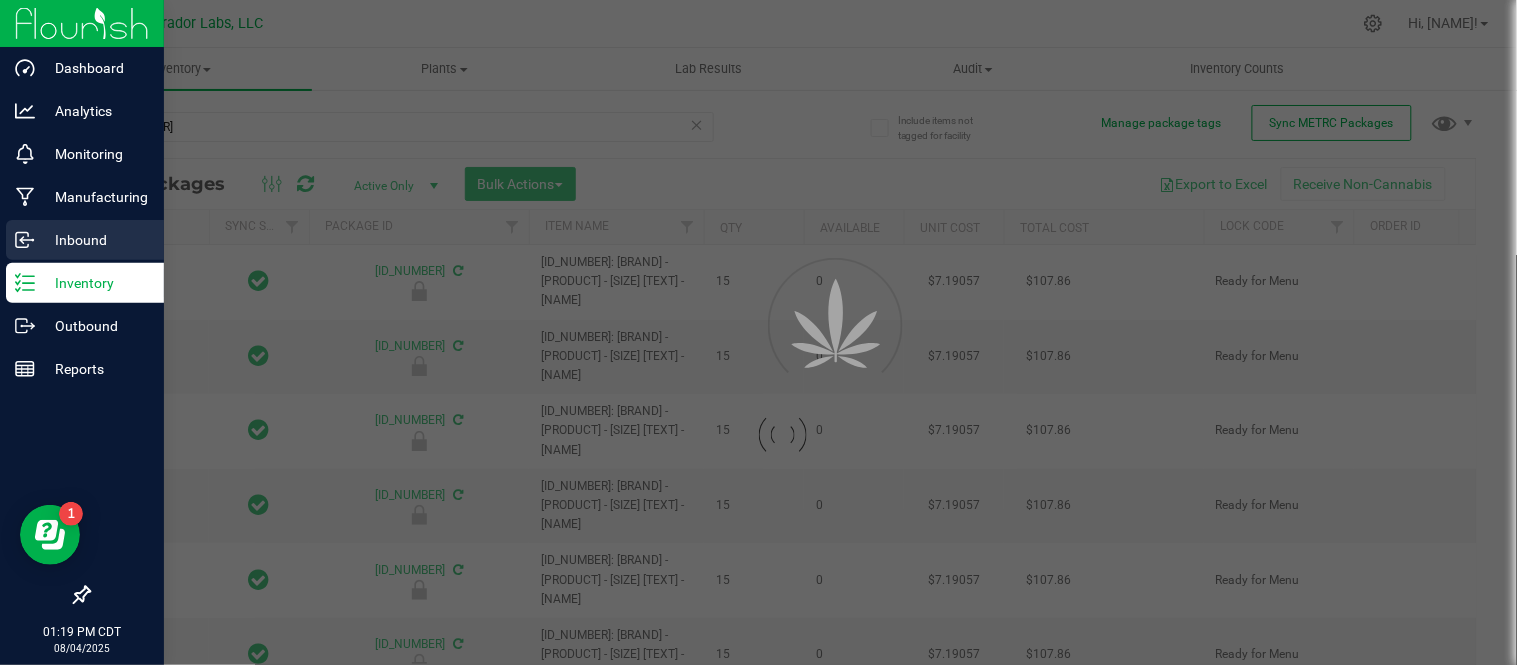 type on "2026-07-15" 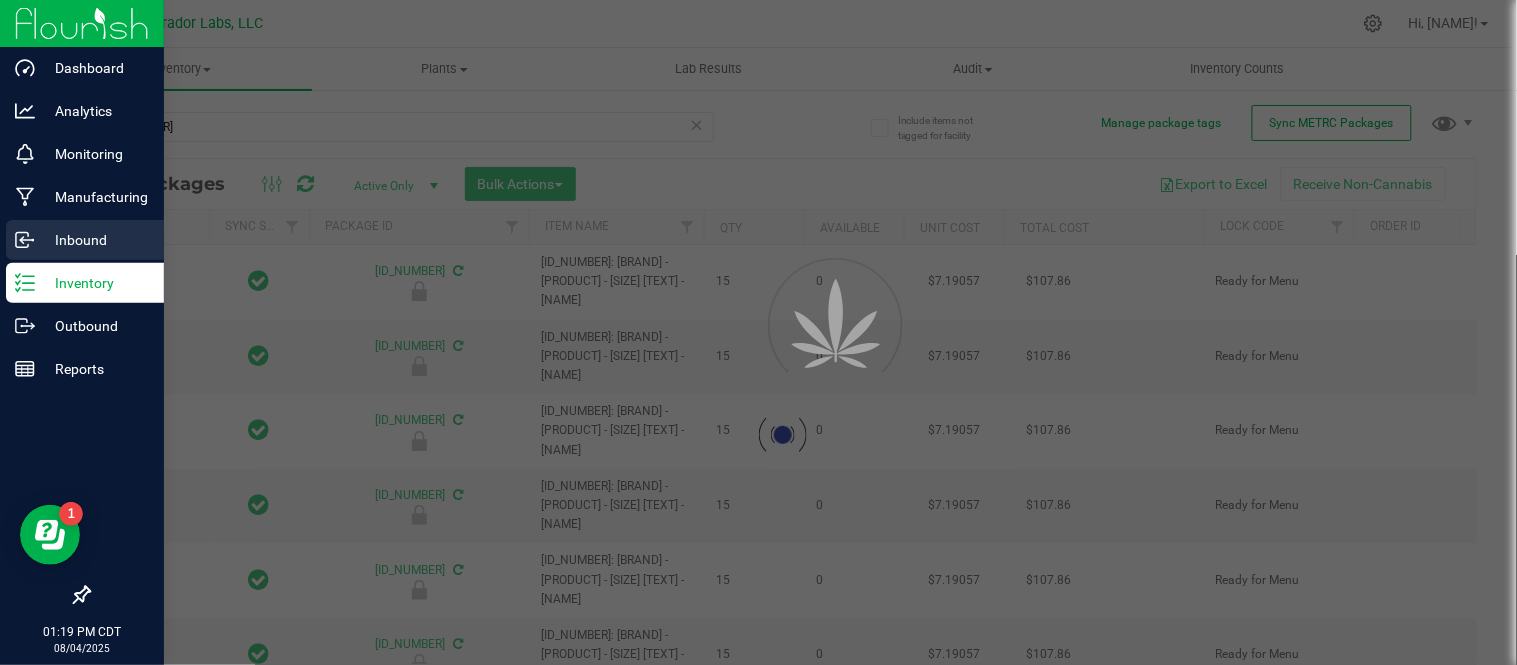 type on "2026-07-15" 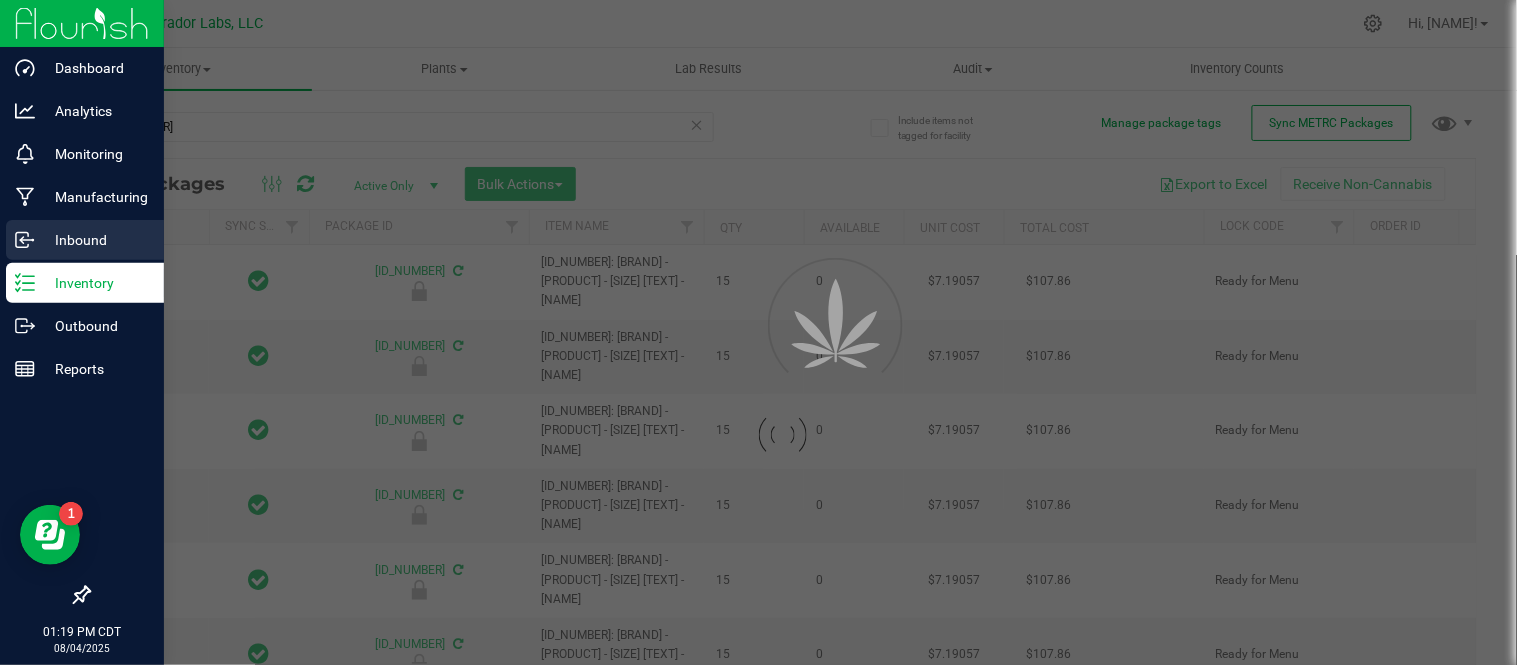 type on "2026-07-15" 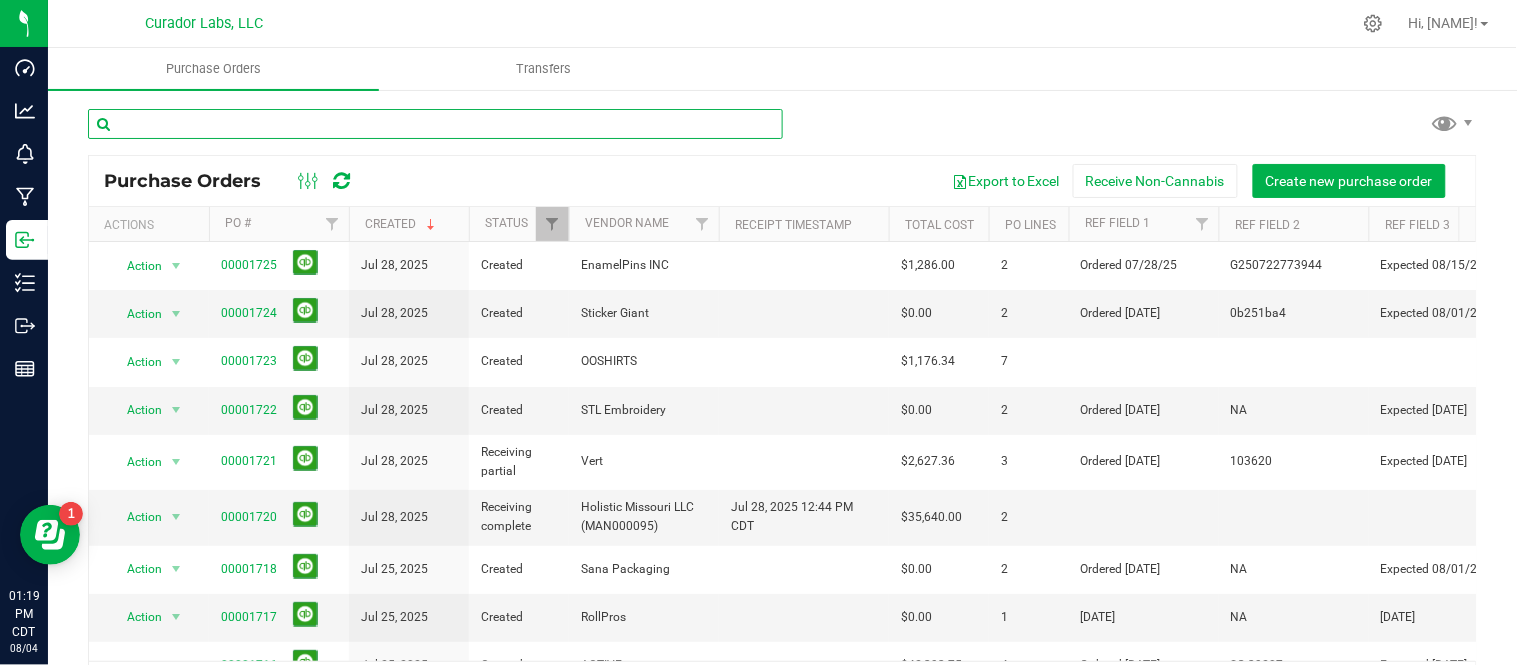 click at bounding box center [435, 124] 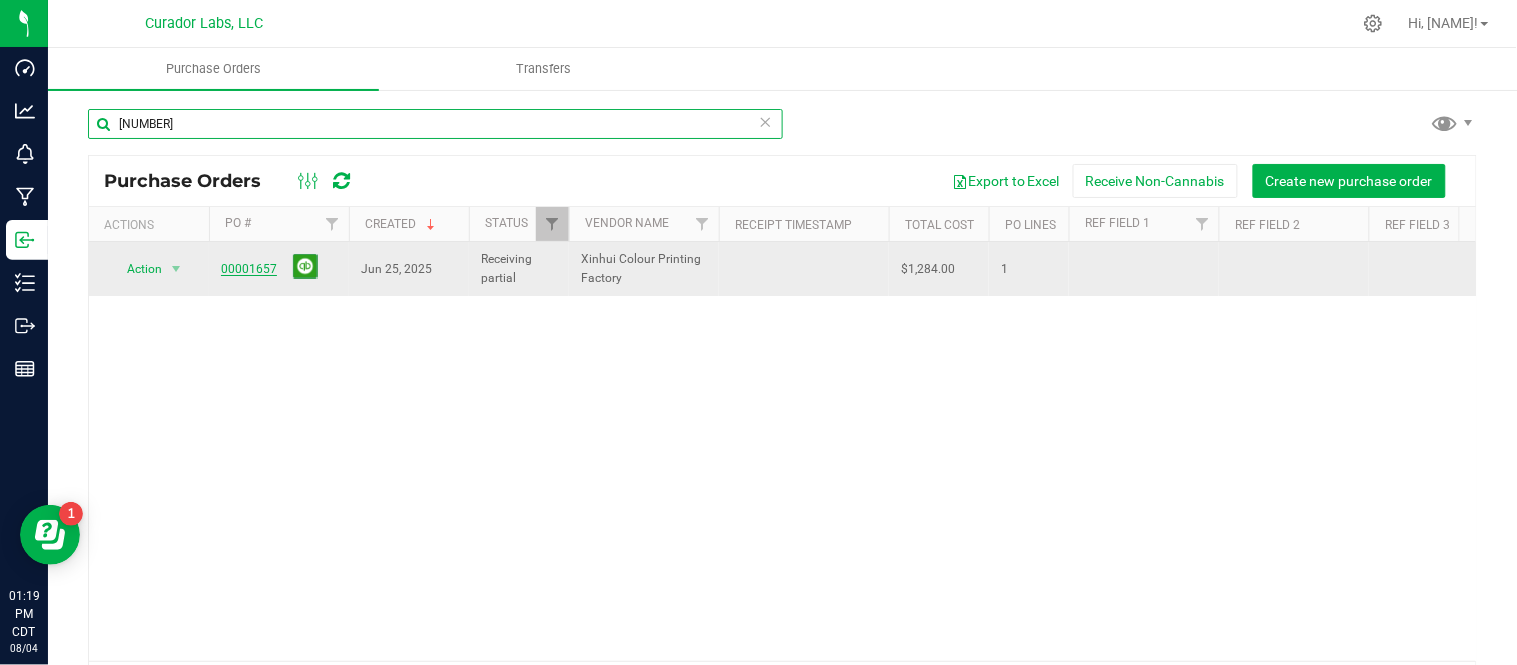 type on "[NUMBER]" 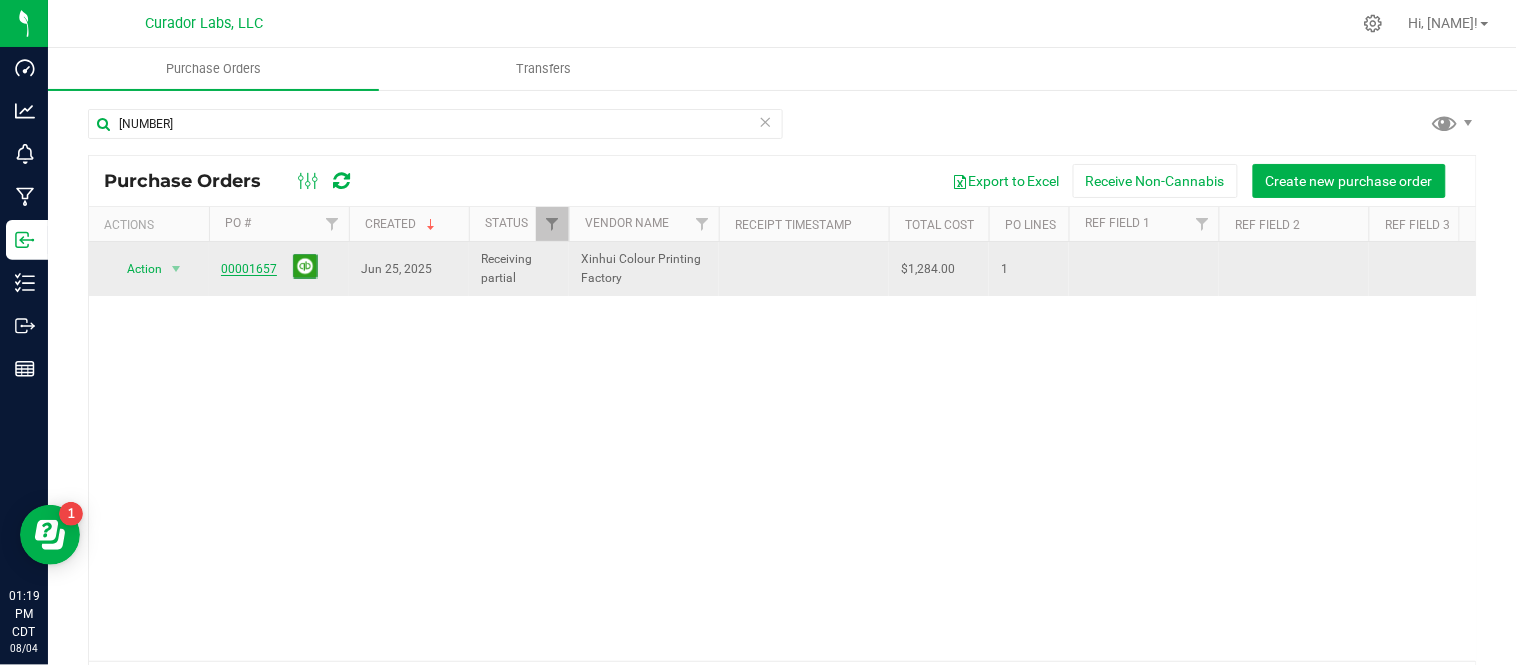 click on "00001657" at bounding box center (249, 269) 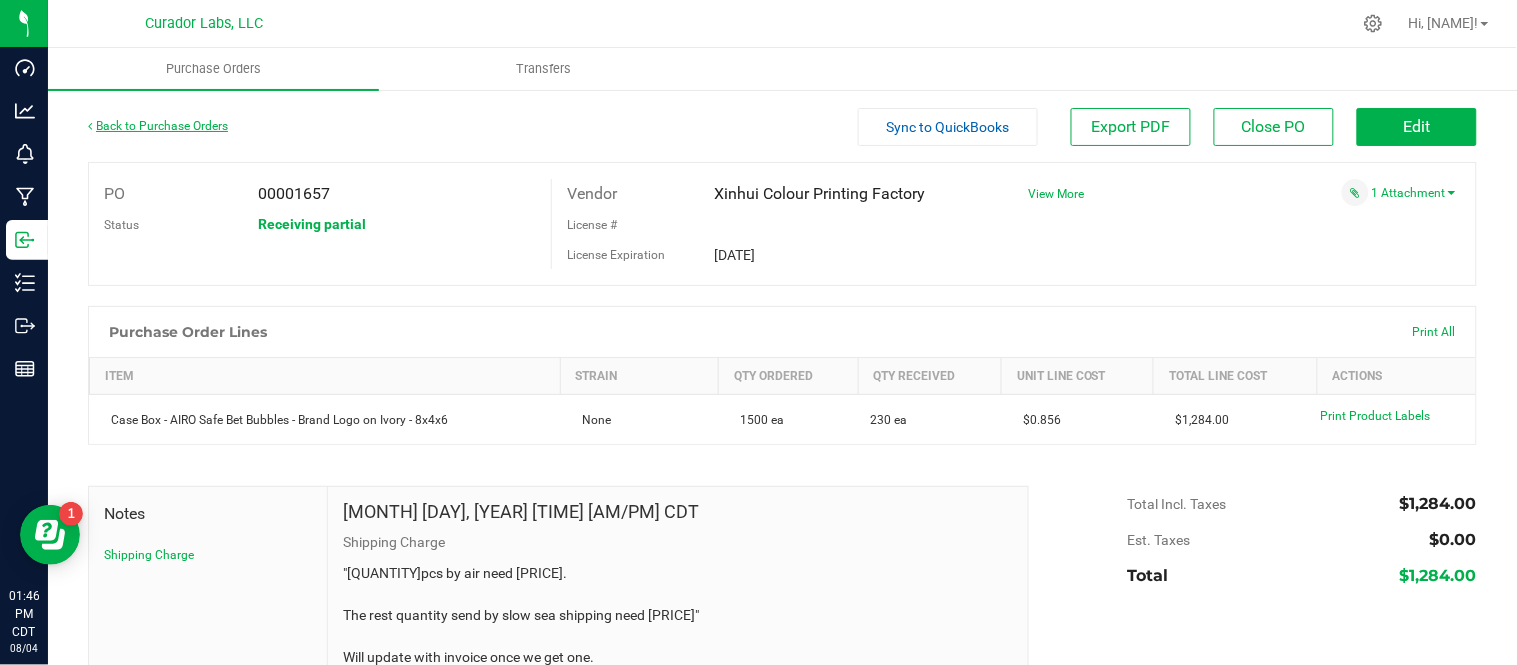 click on "Back to Purchase Orders" at bounding box center [158, 126] 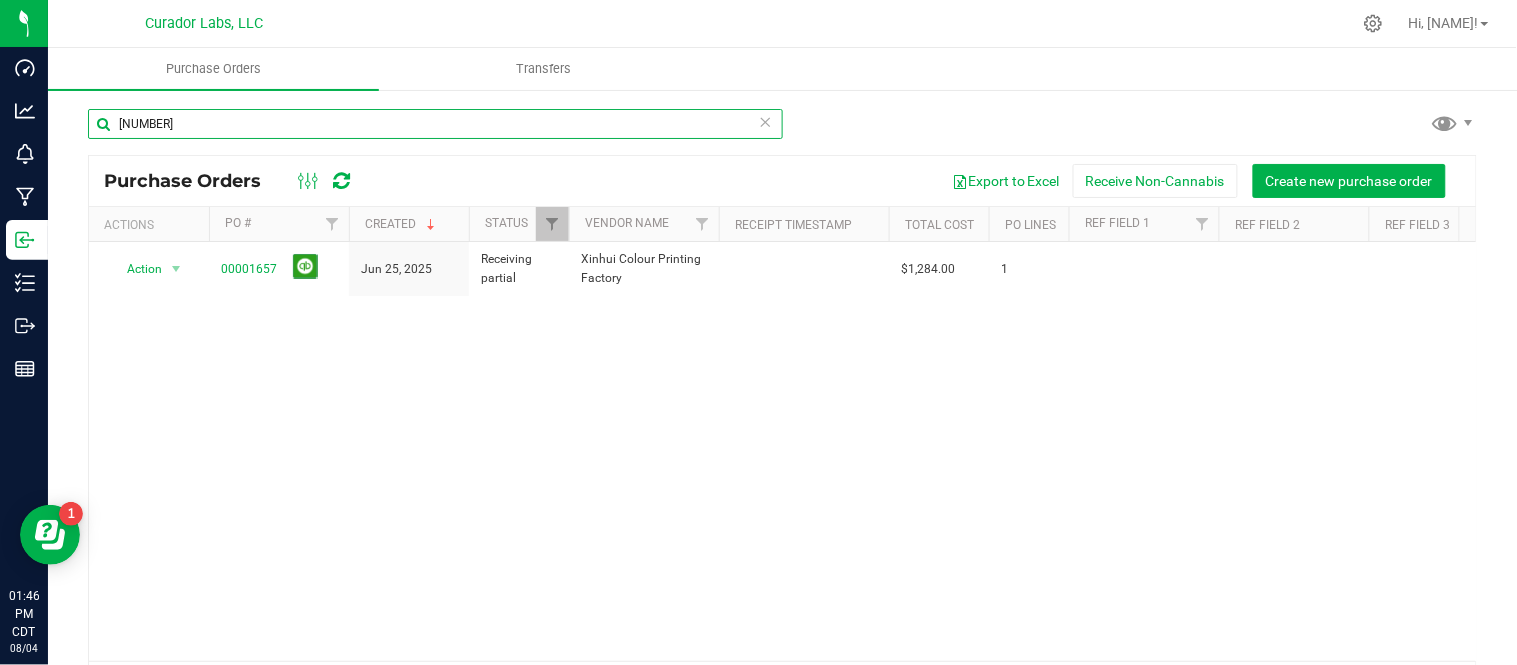 click on "[NUMBER]" at bounding box center [435, 124] 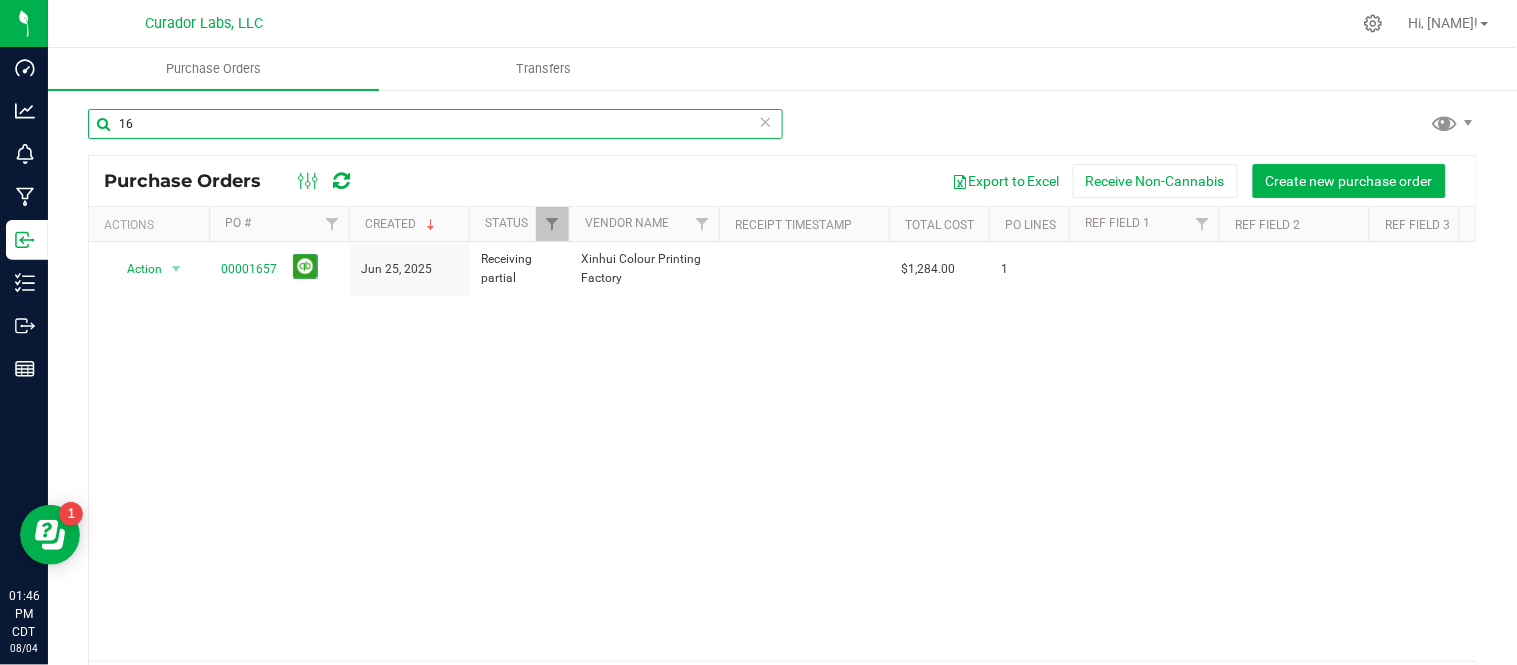 type on "1" 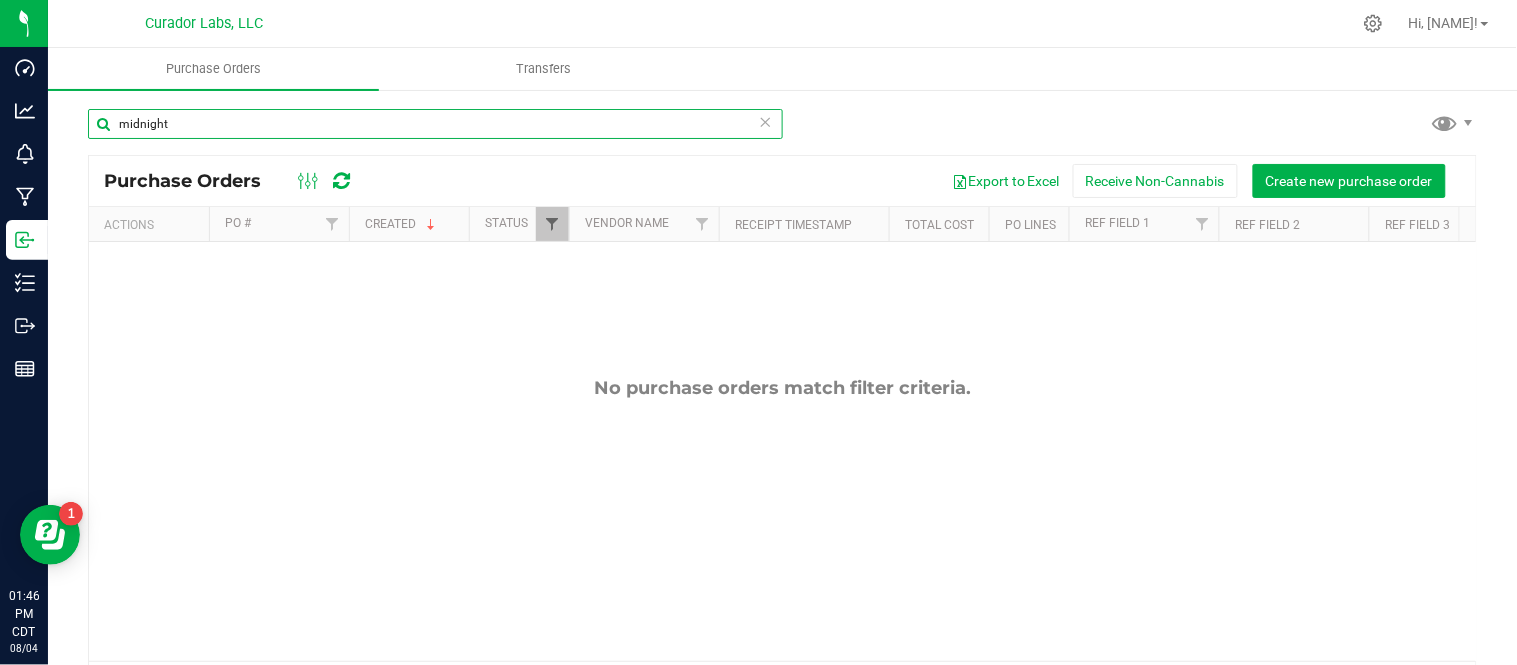 type on "midnight" 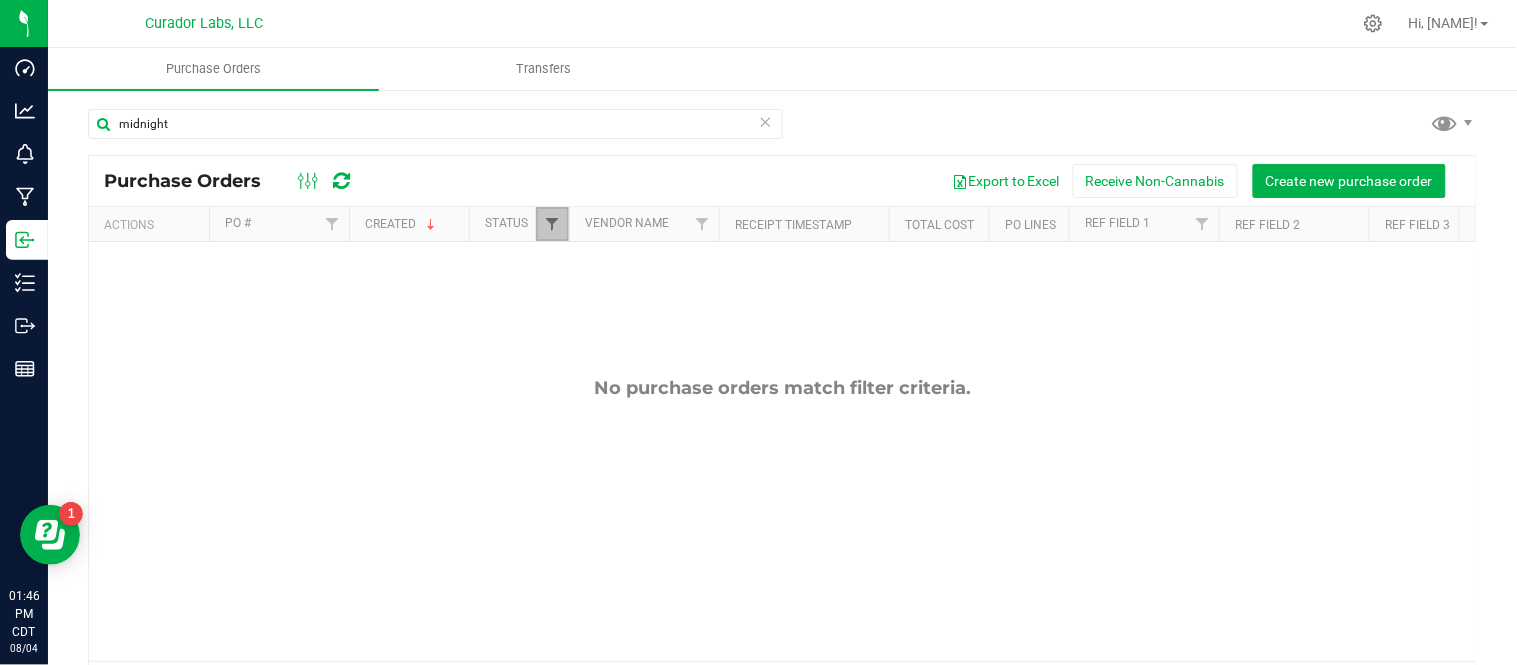 click at bounding box center [552, 224] 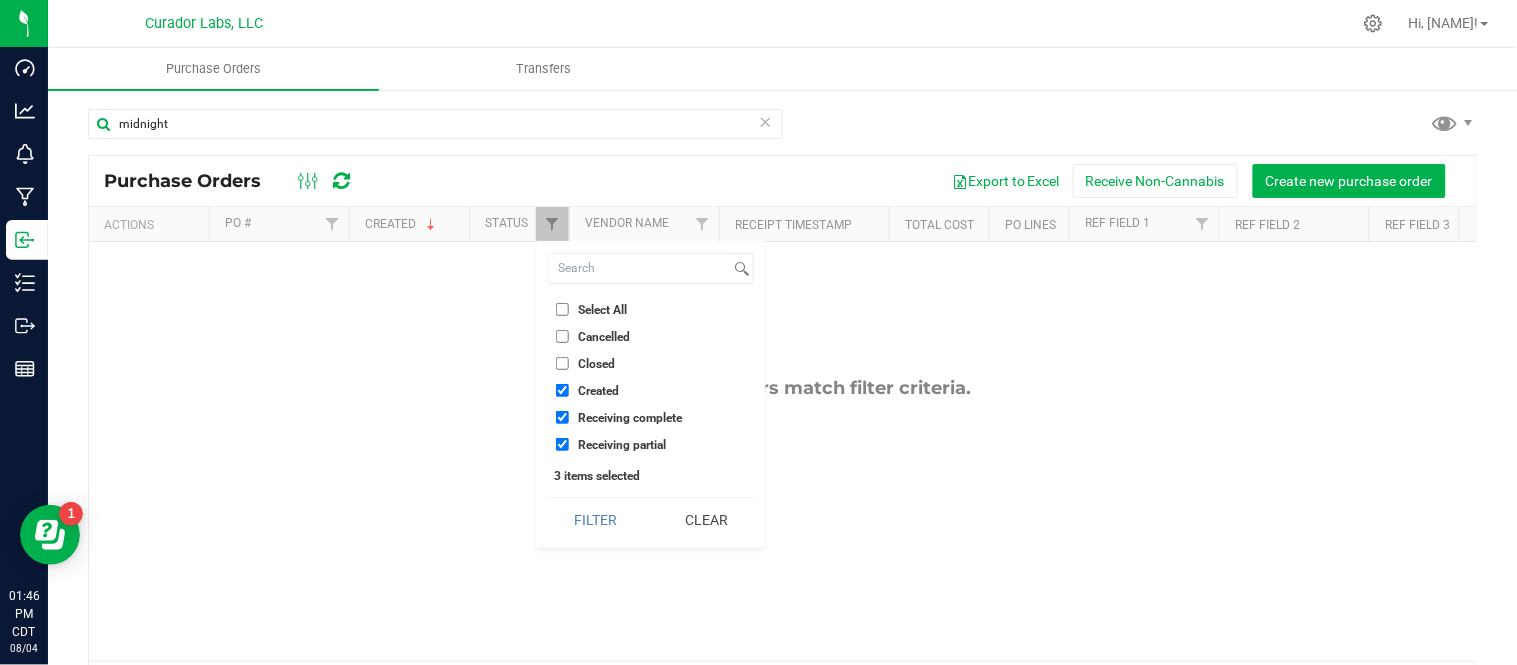 click on "Closed" at bounding box center [562, 363] 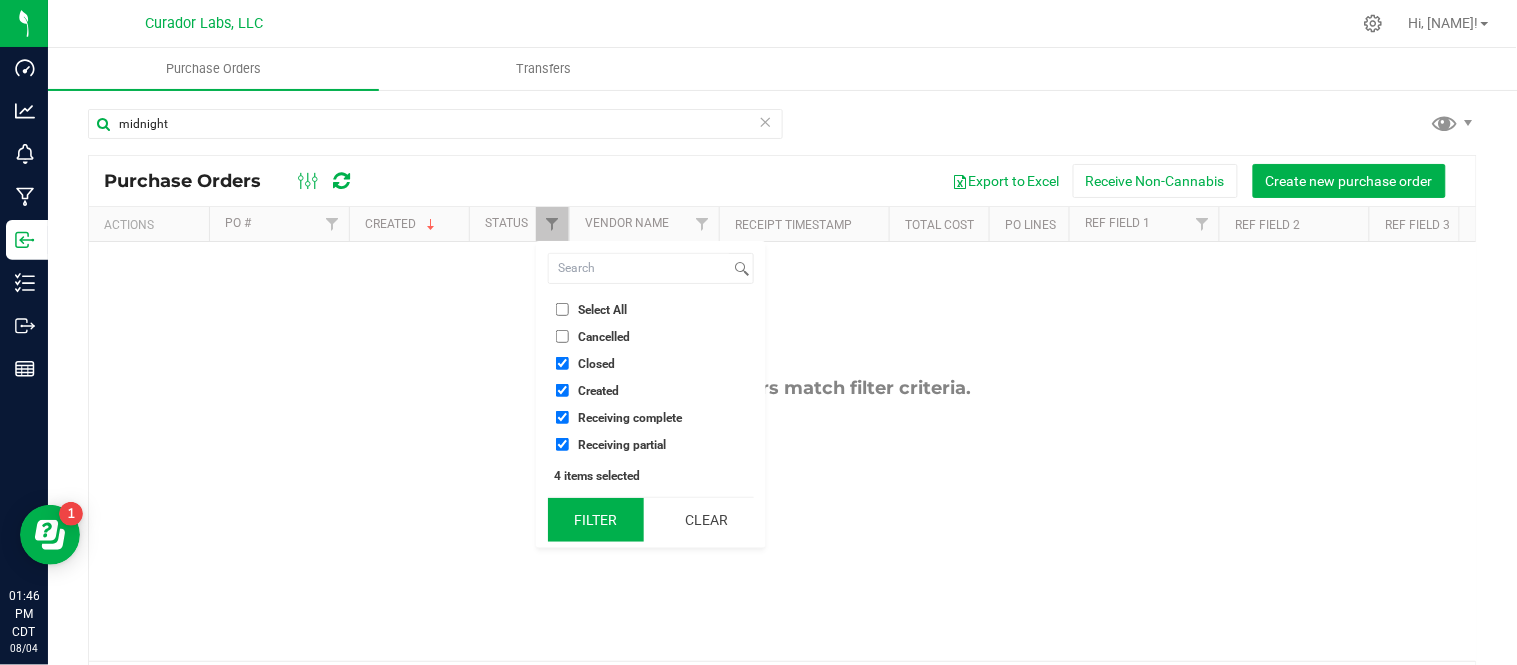 click on "Filter" at bounding box center (596, 520) 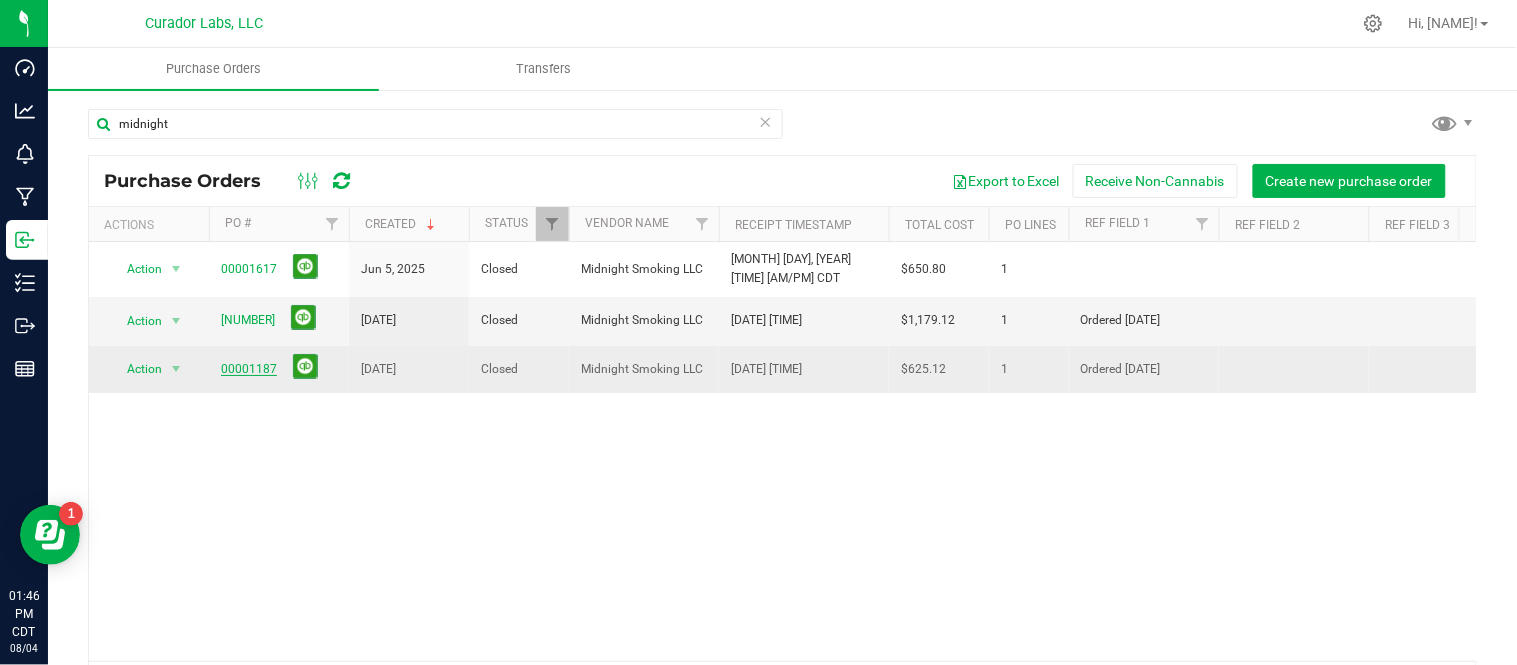click on "00001187" at bounding box center (249, 369) 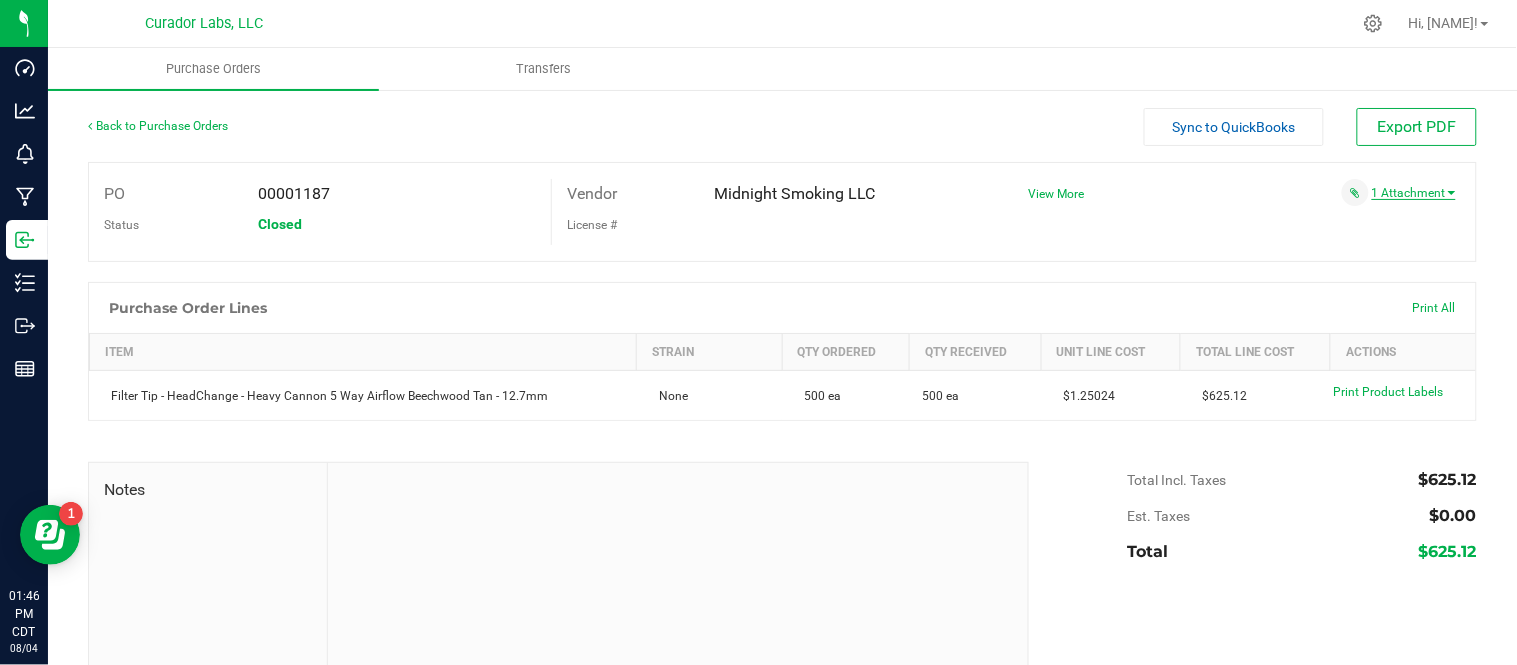 click on "1
Attachment" at bounding box center [1414, 193] 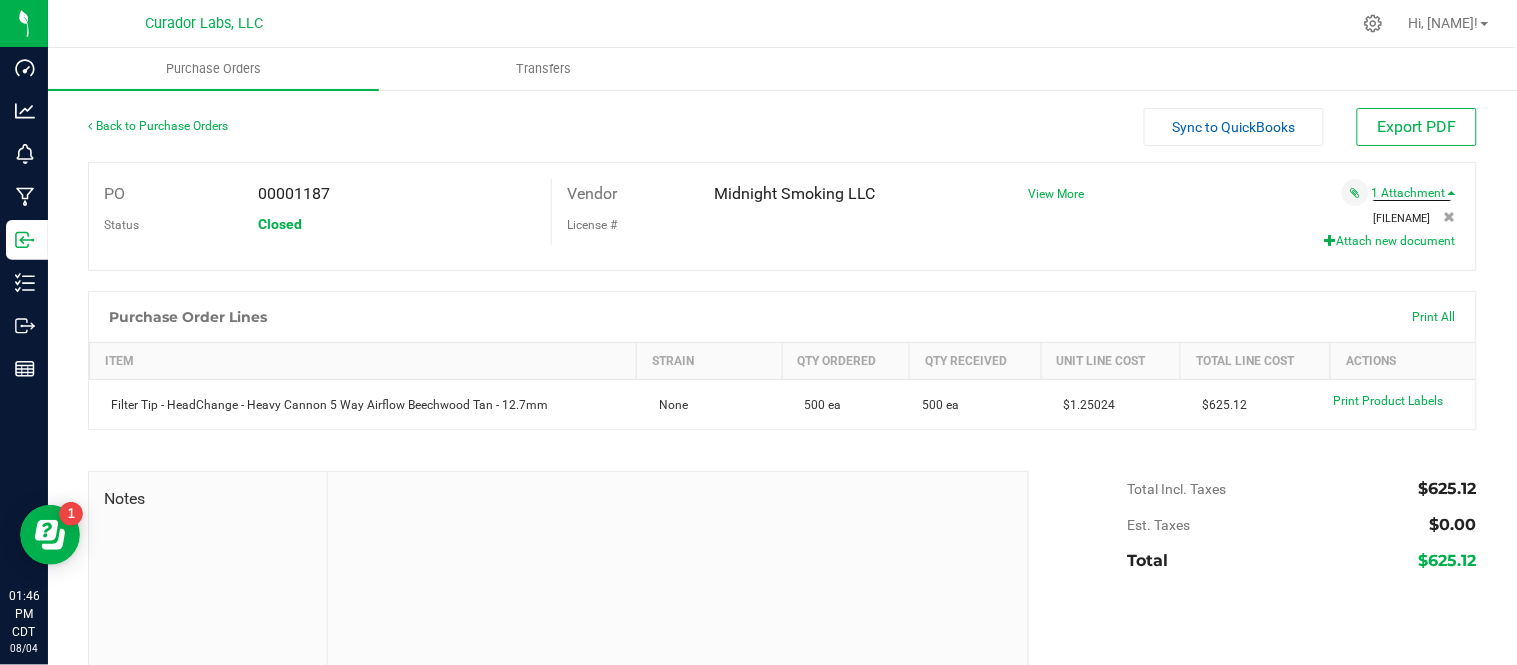 click on "[FILENAME]" at bounding box center [1402, 218] 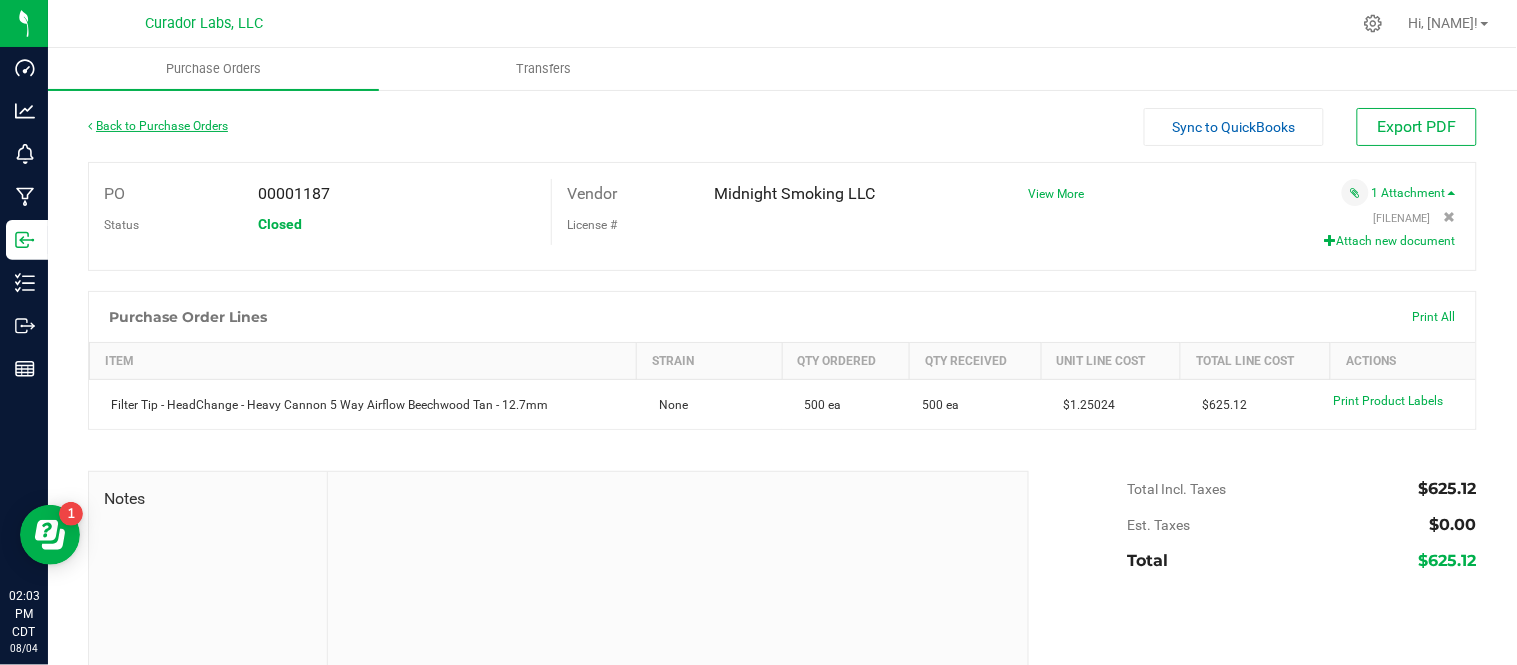 click on "Back to Purchase Orders" at bounding box center (158, 126) 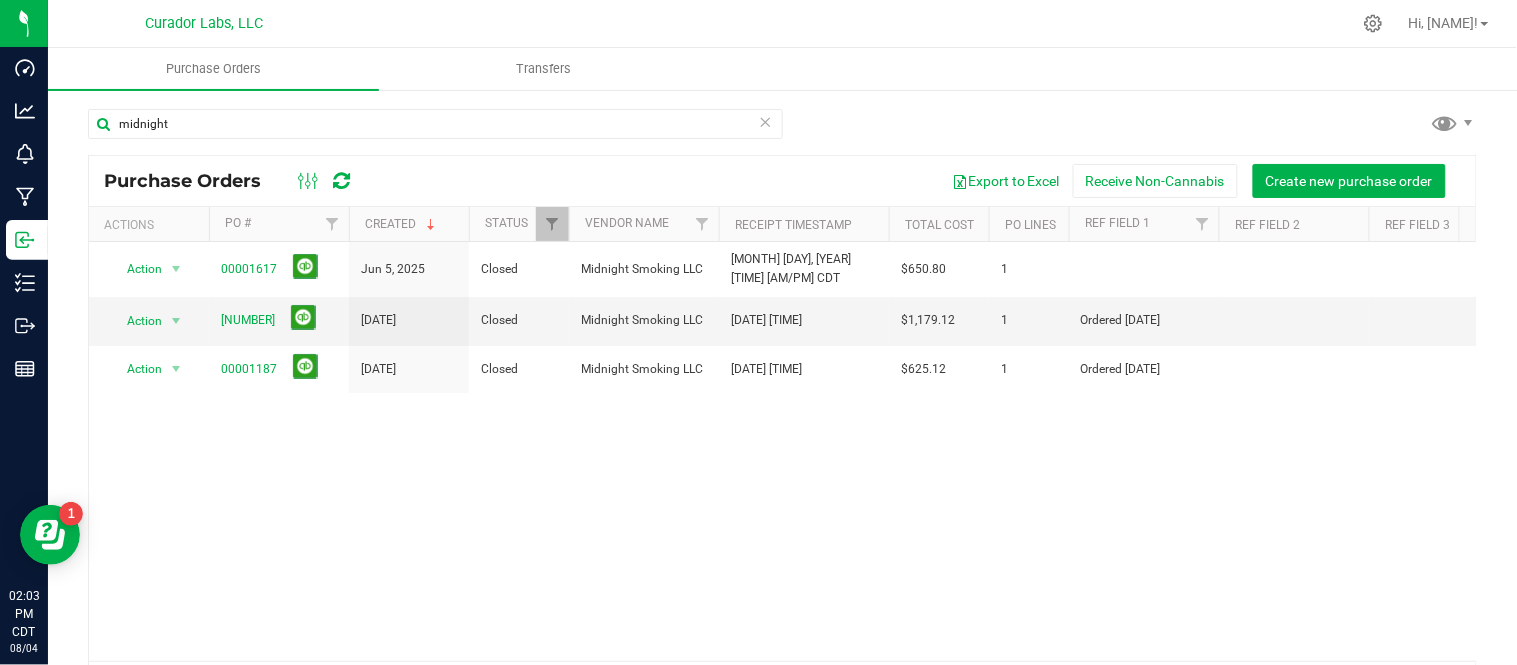 click at bounding box center [766, 121] 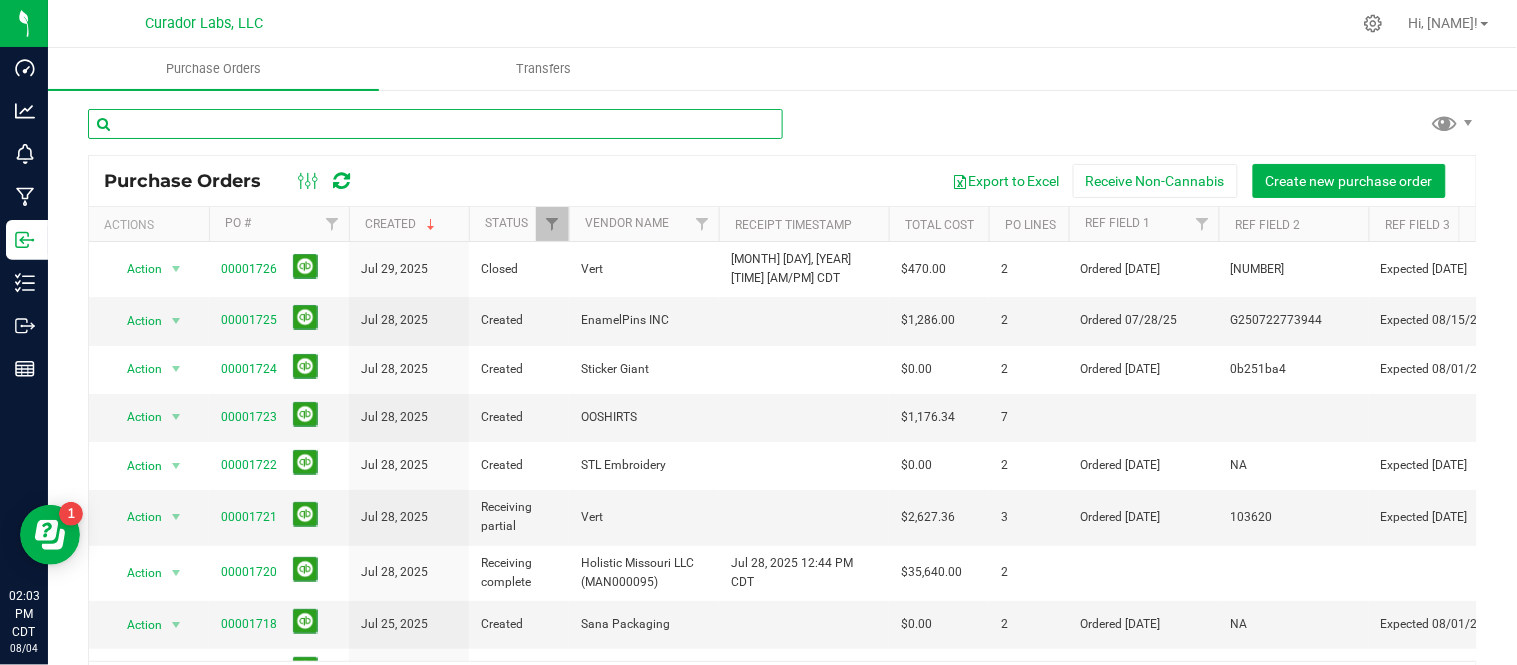 click at bounding box center [435, 124] 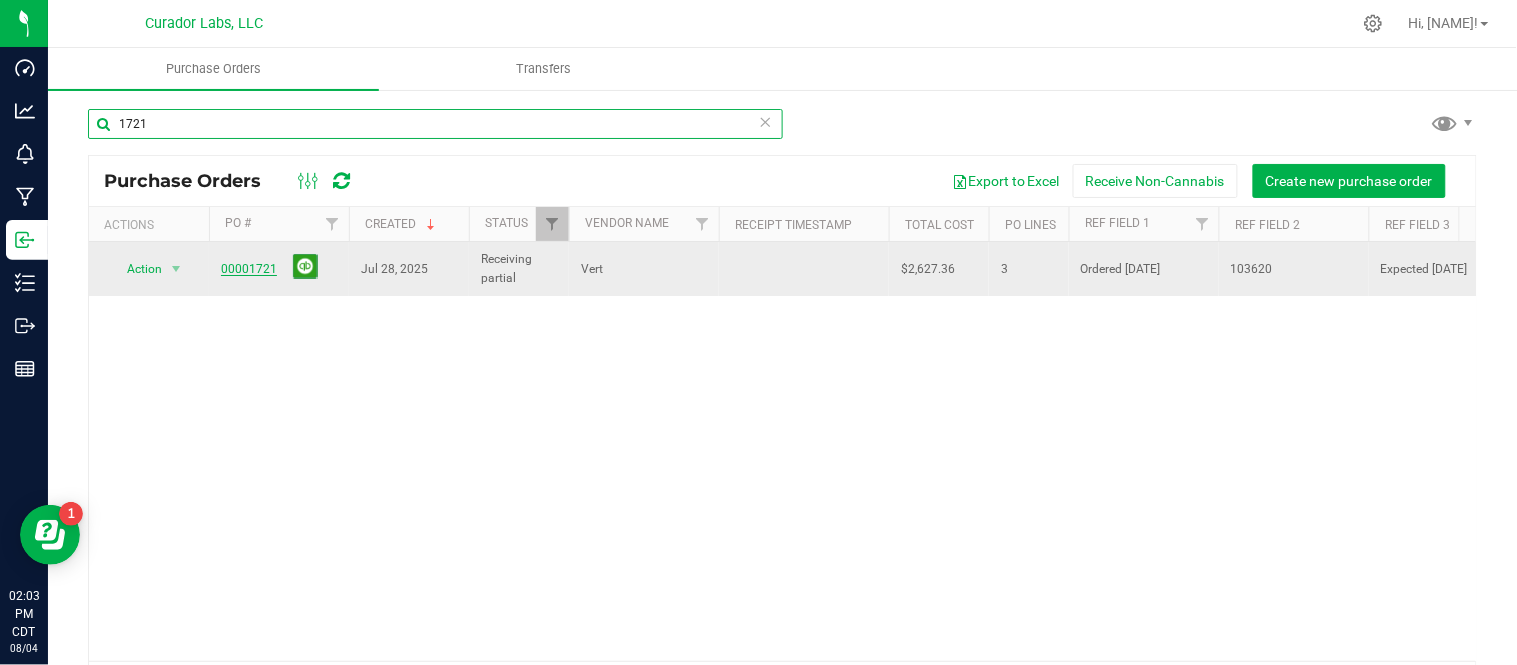 type on "1721" 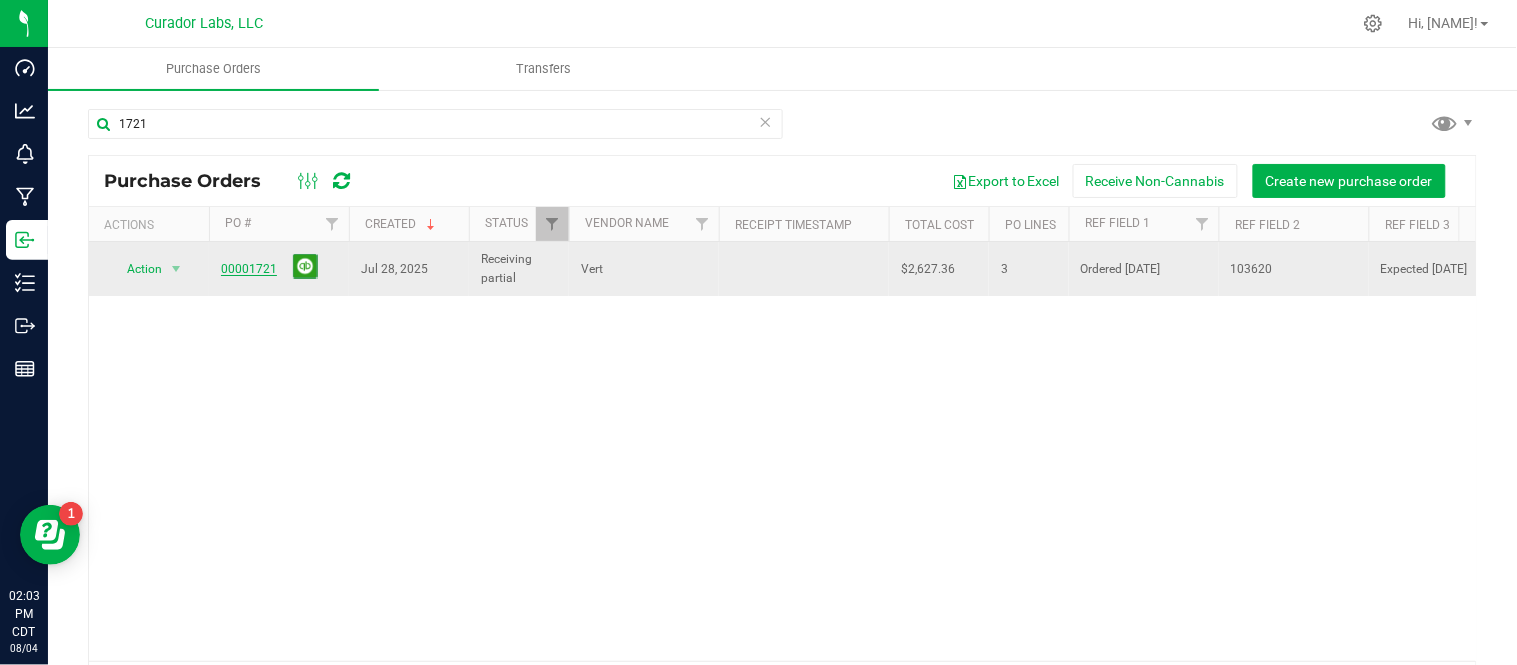 click on "00001721" at bounding box center [249, 269] 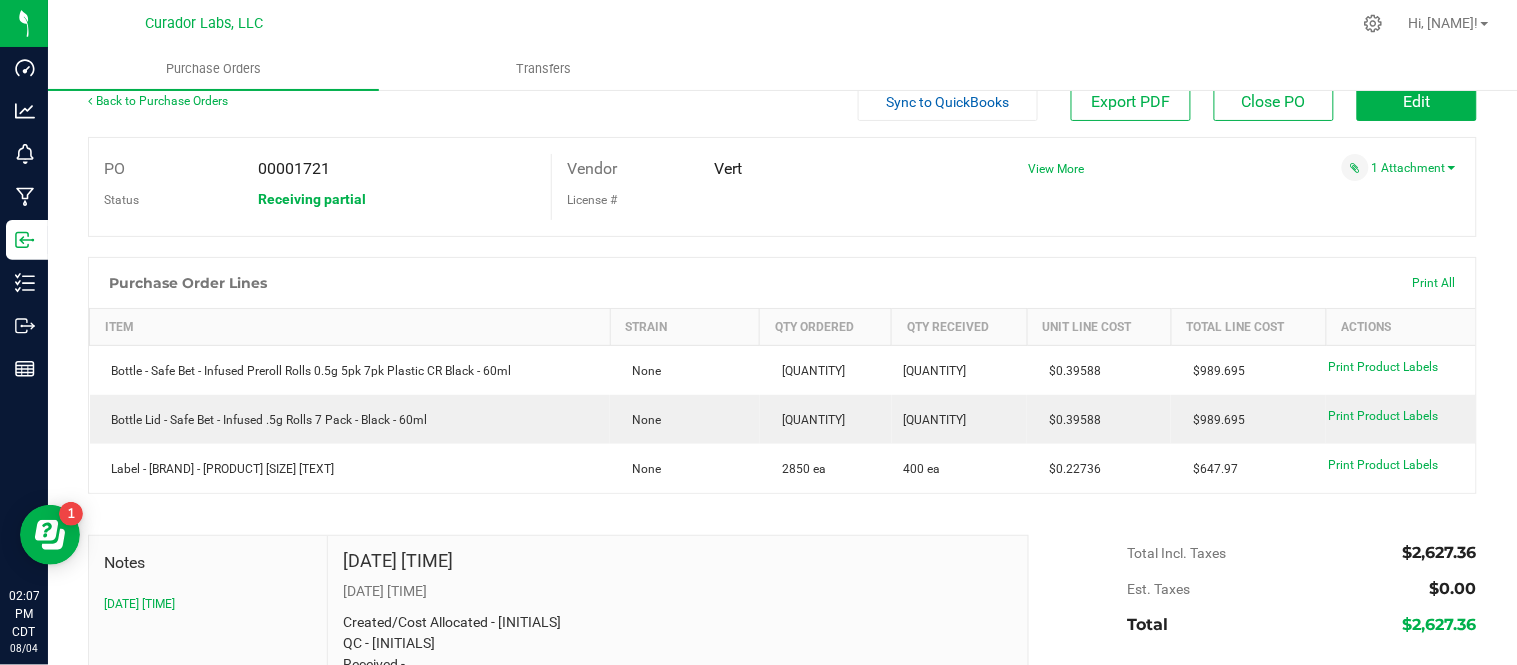 scroll, scrollTop: 0, scrollLeft: 0, axis: both 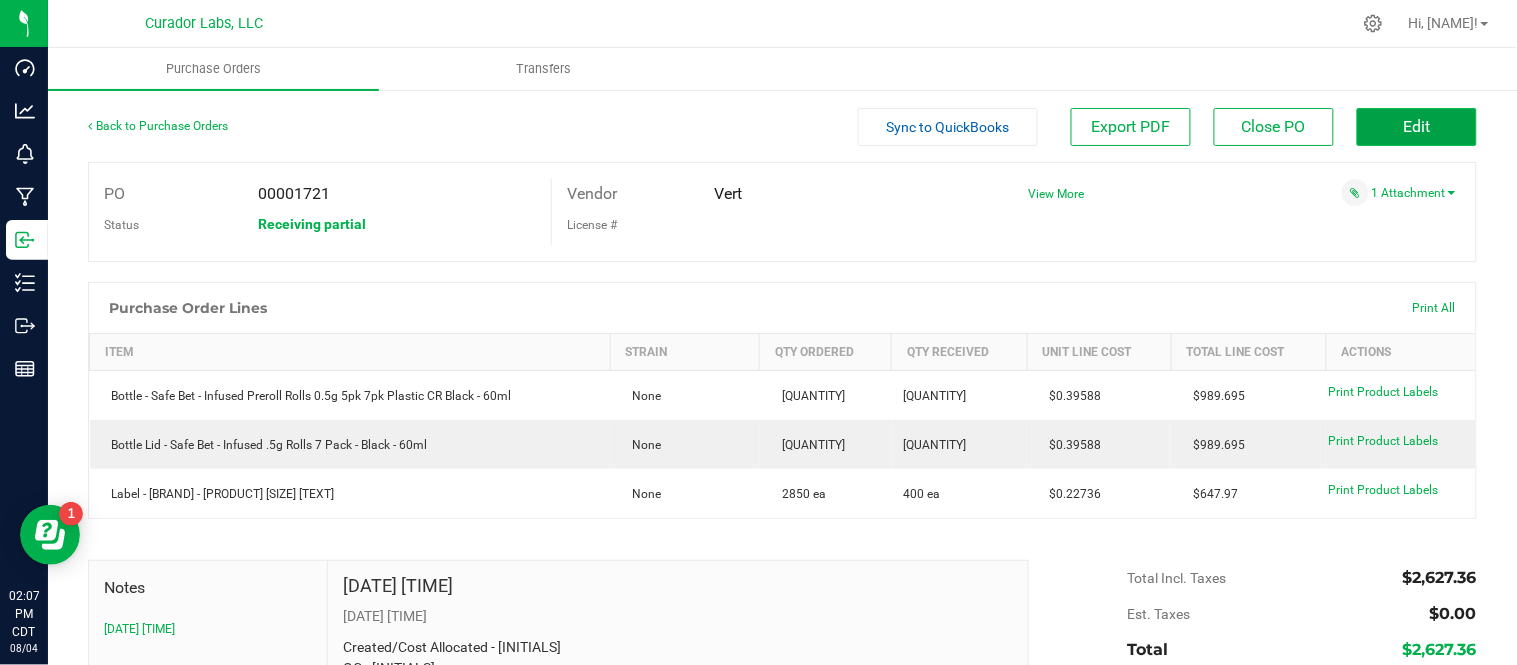 click on "Edit" at bounding box center (1417, 126) 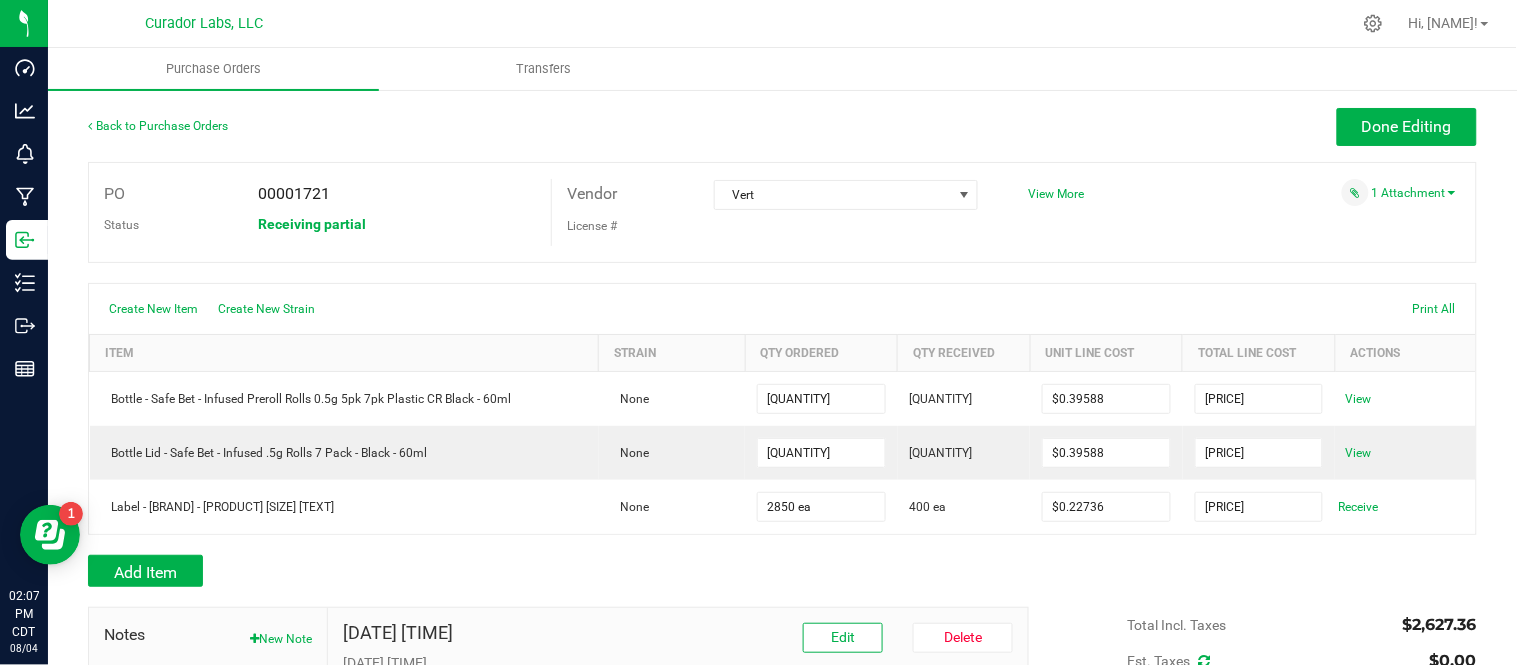 scroll, scrollTop: 111, scrollLeft: 0, axis: vertical 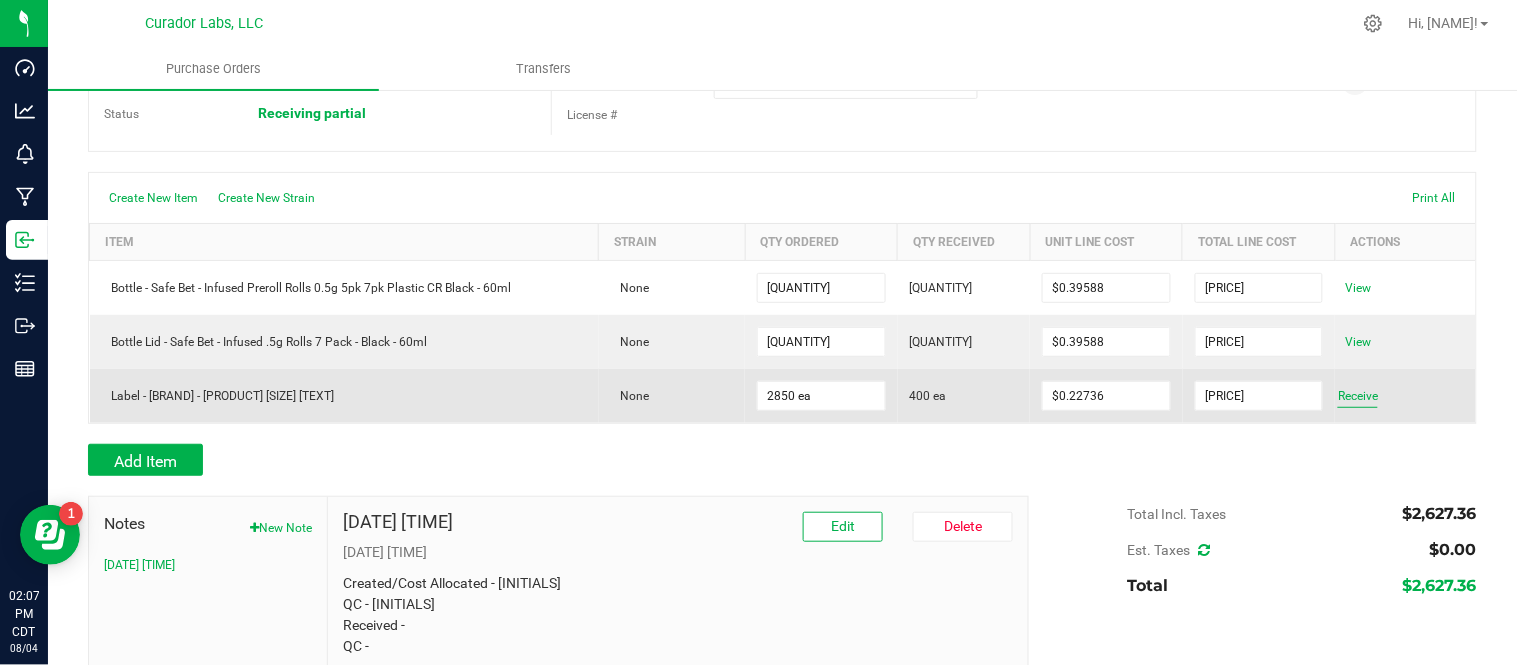 click on "Receive" at bounding box center (1358, 396) 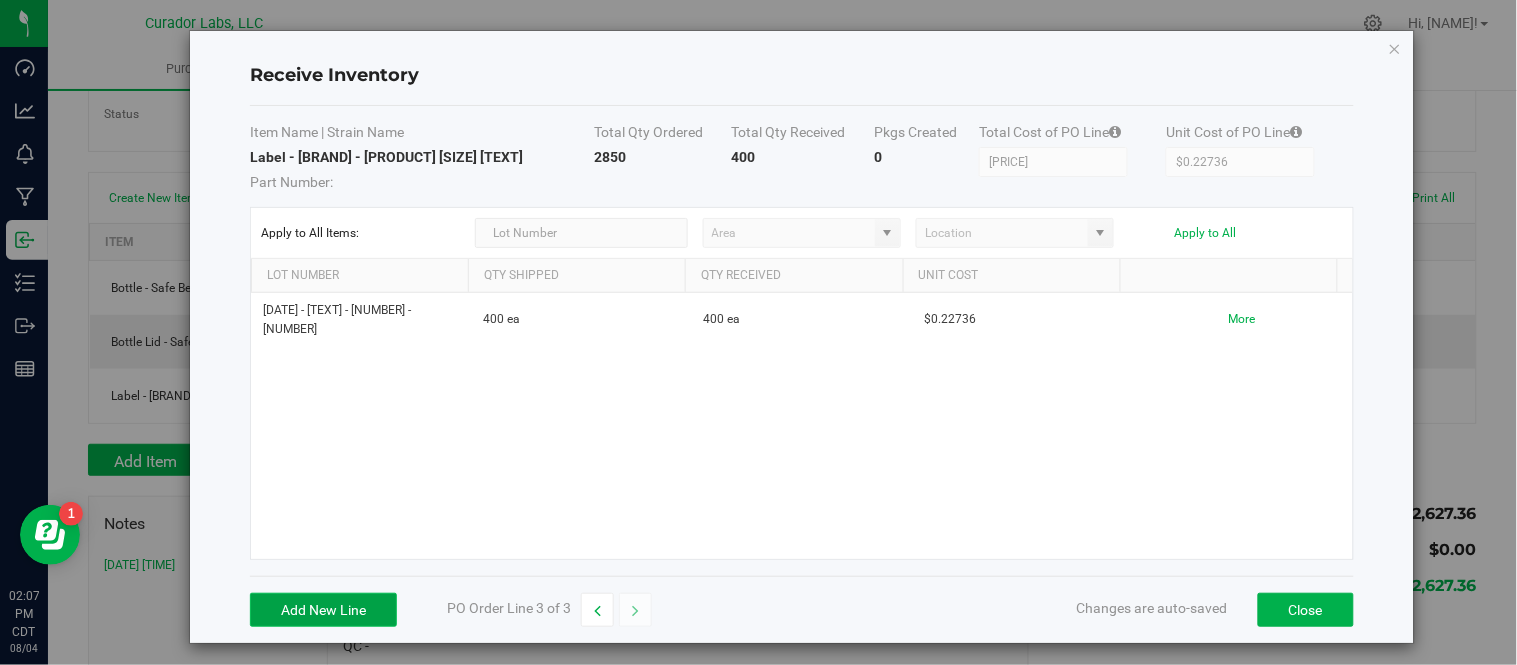 click on "Add New Line" at bounding box center [323, 610] 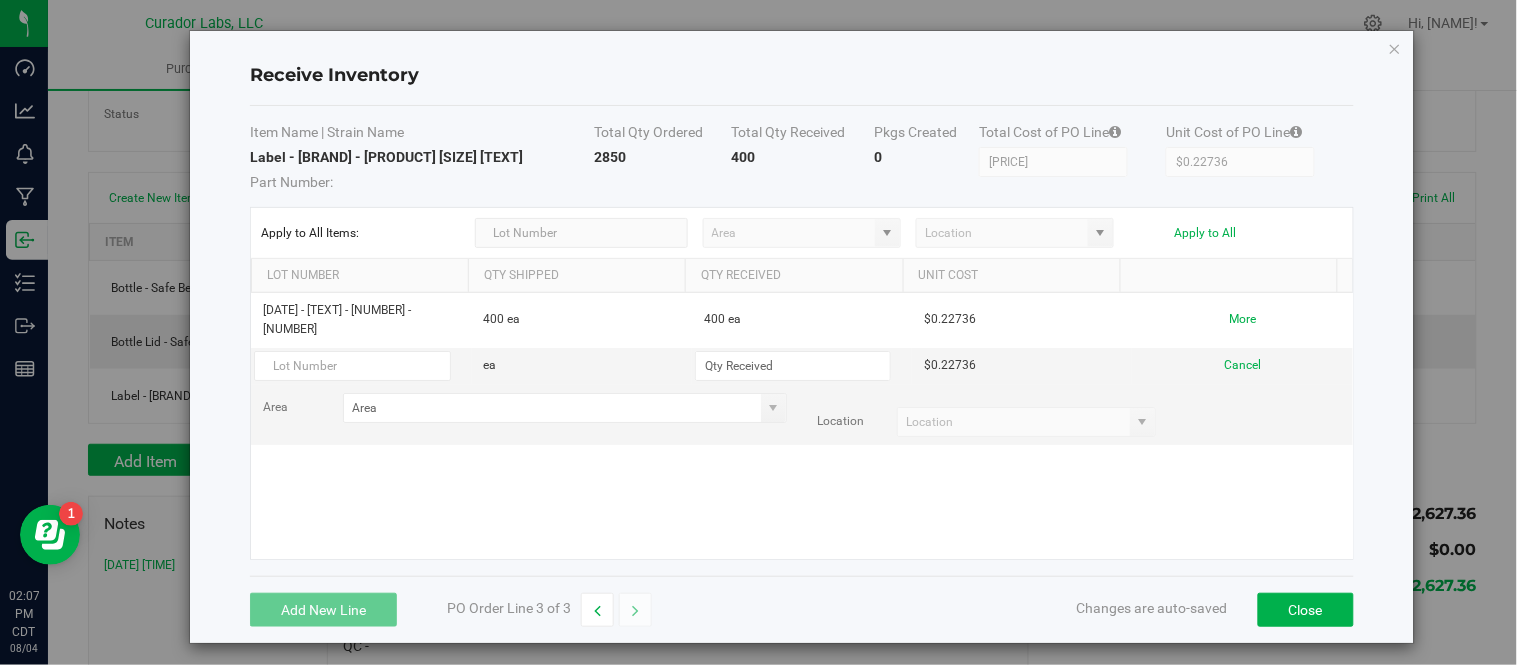 type on "2" 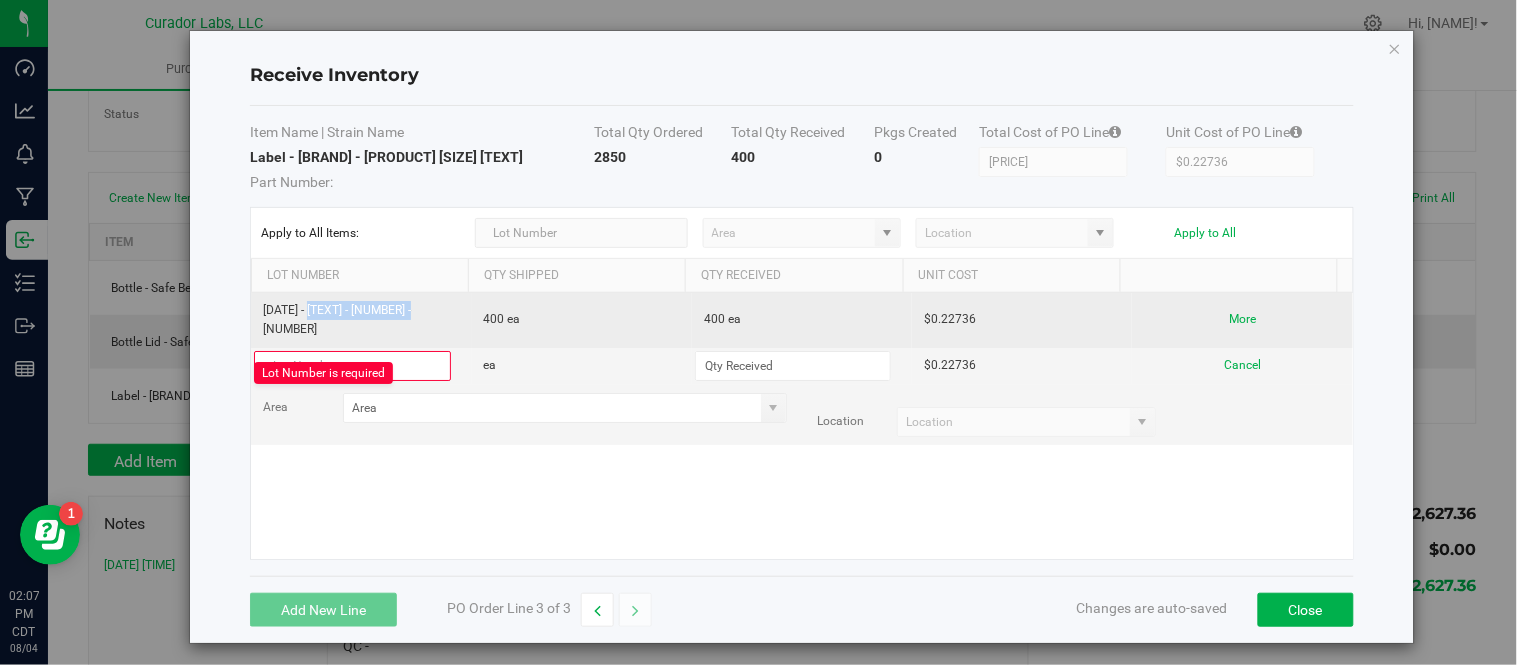 drag, startPoint x: 312, startPoint y: 311, endPoint x: 427, endPoint y: 314, distance: 115.03912 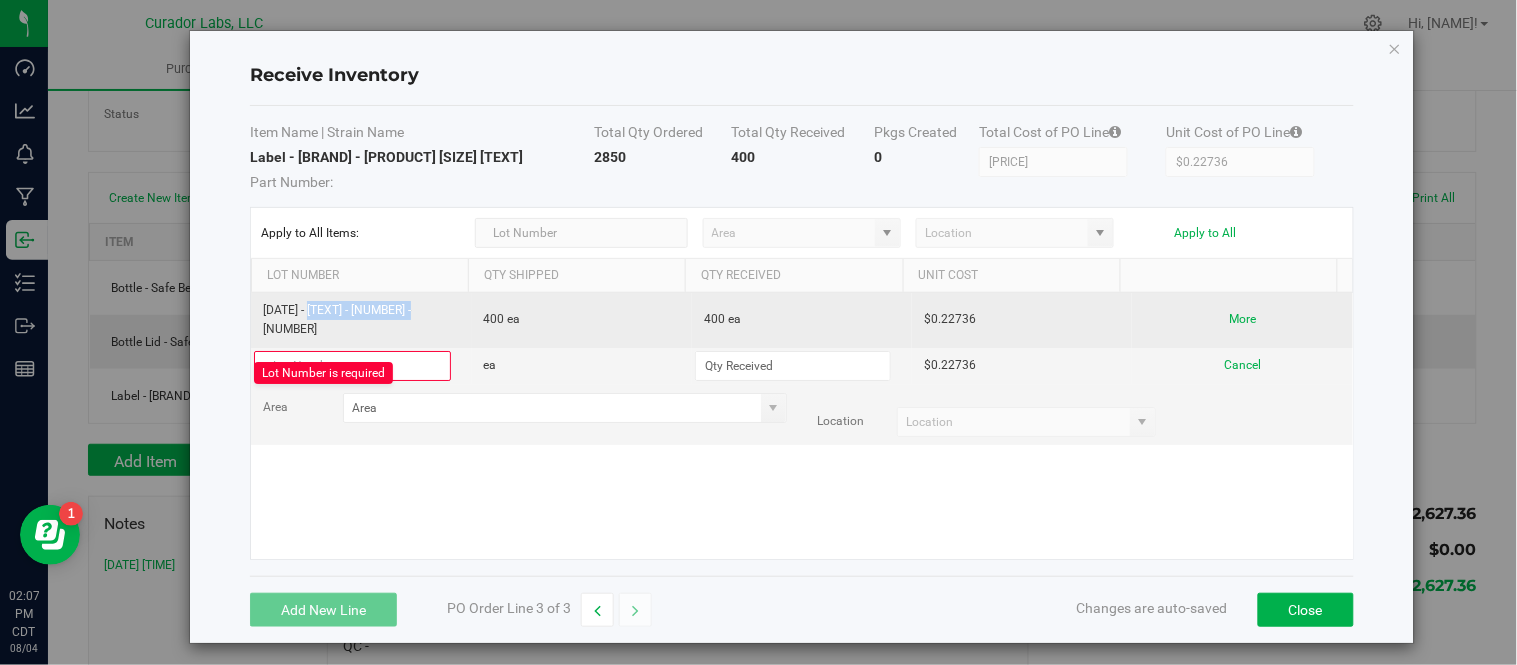 click on "[DATE] - [TEXT] - [NUMBER] - [NUMBER]" at bounding box center (361, 320) 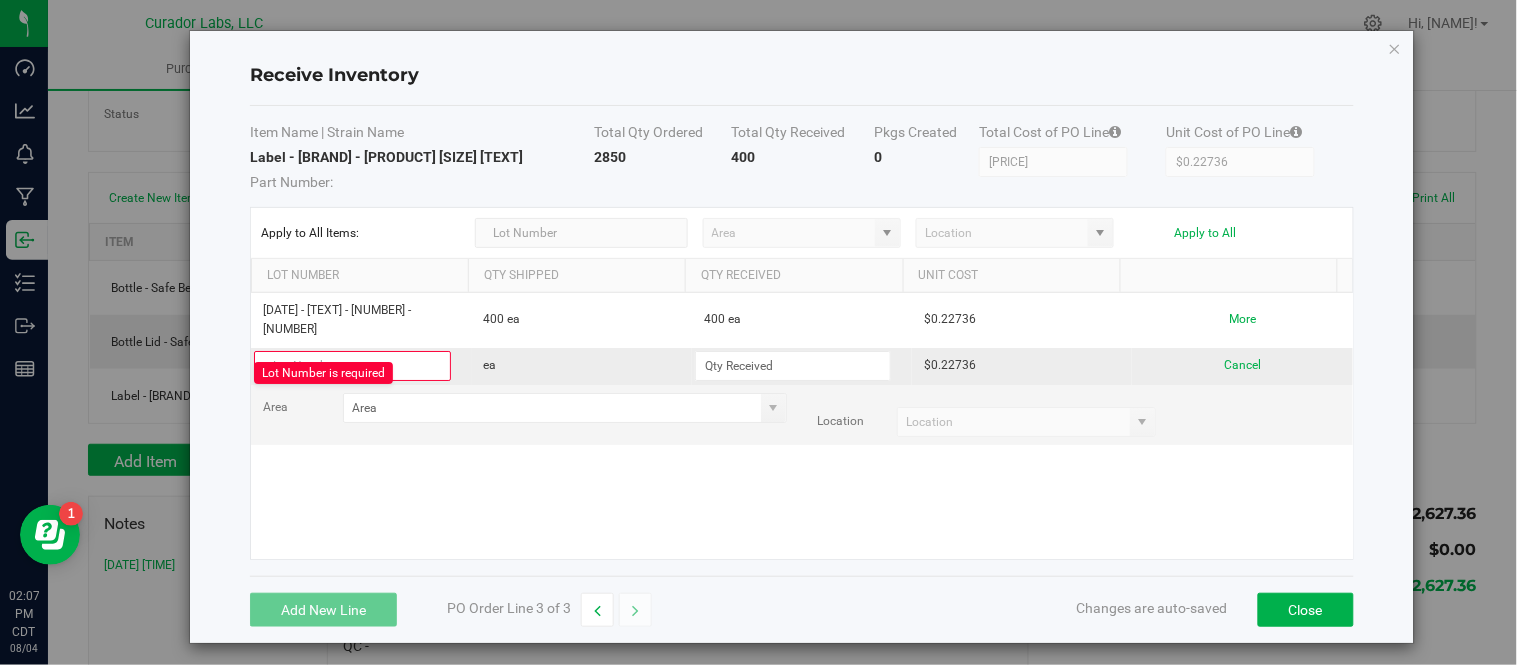 click at bounding box center (352, 366) 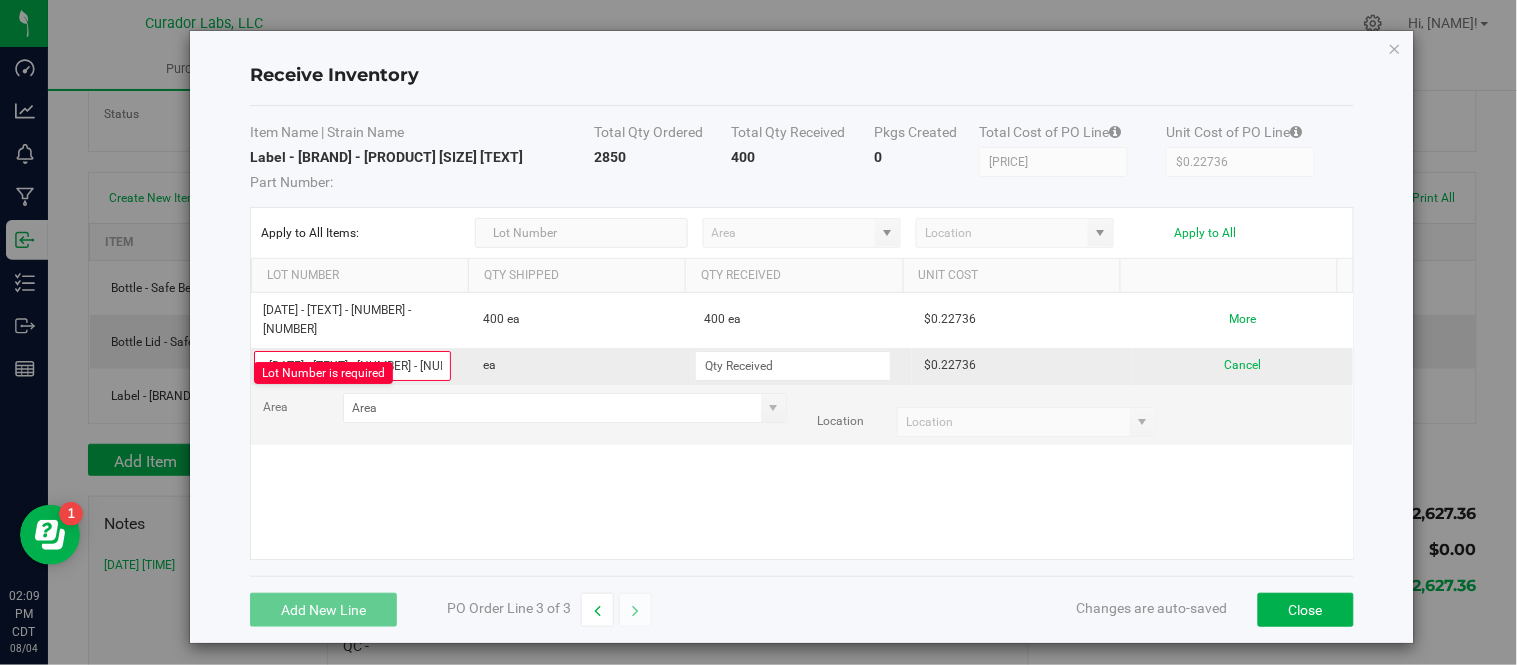 scroll, scrollTop: 0, scrollLeft: 11, axis: horizontal 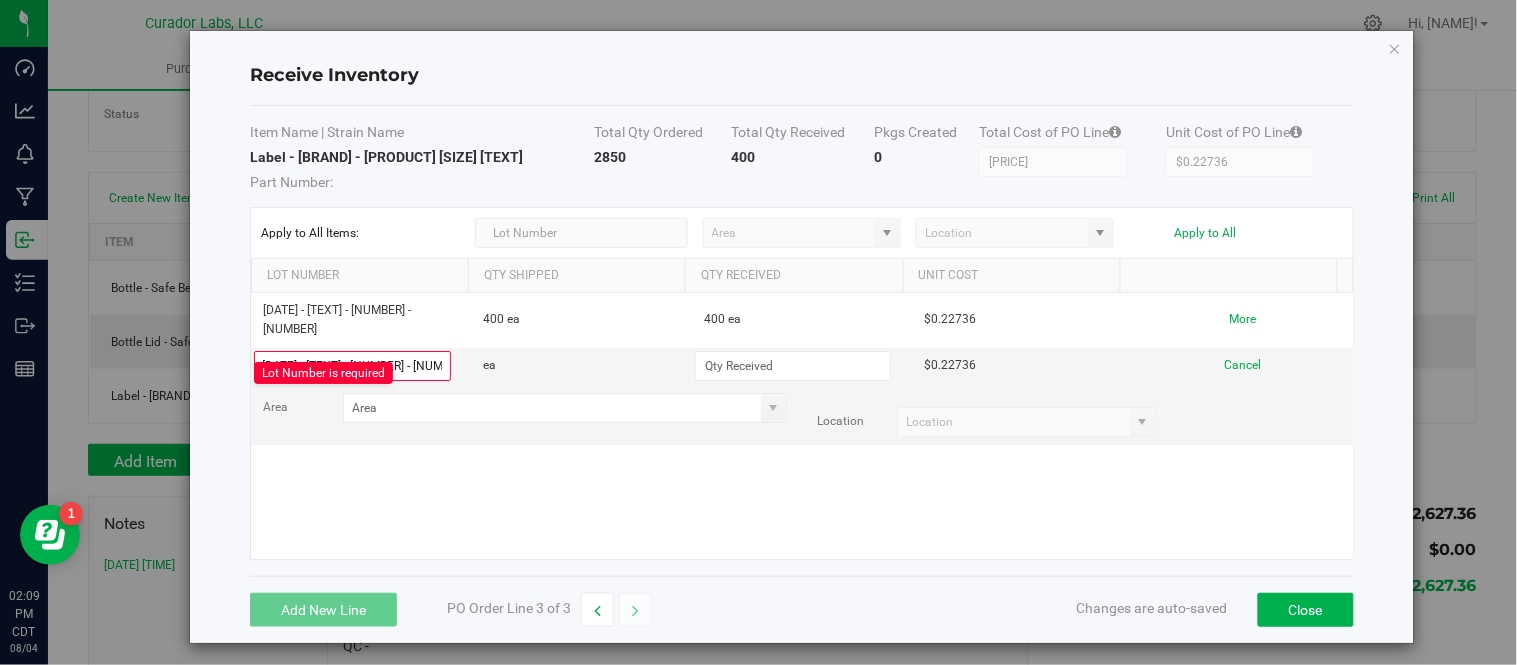 type on "[DATE] - [TEXT] - [NUMBER] - [NUMBER]" 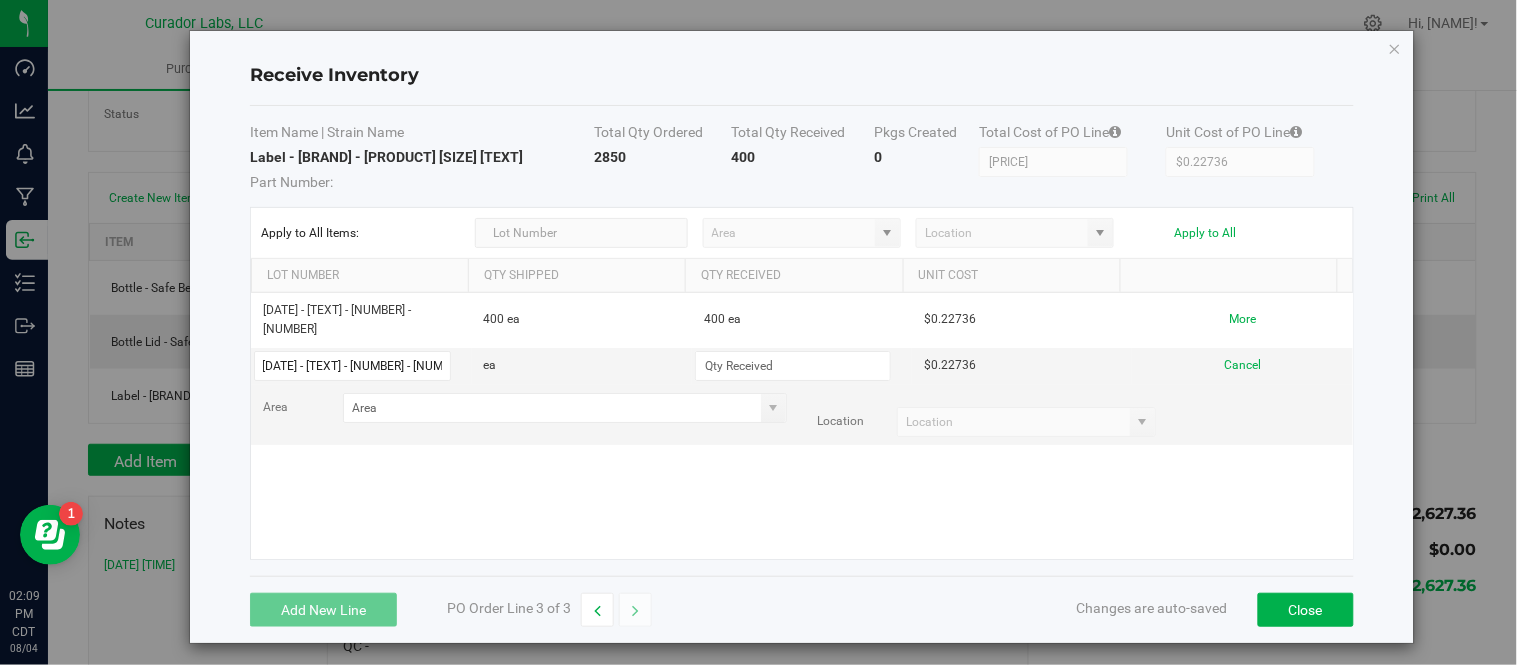 scroll, scrollTop: 0, scrollLeft: 0, axis: both 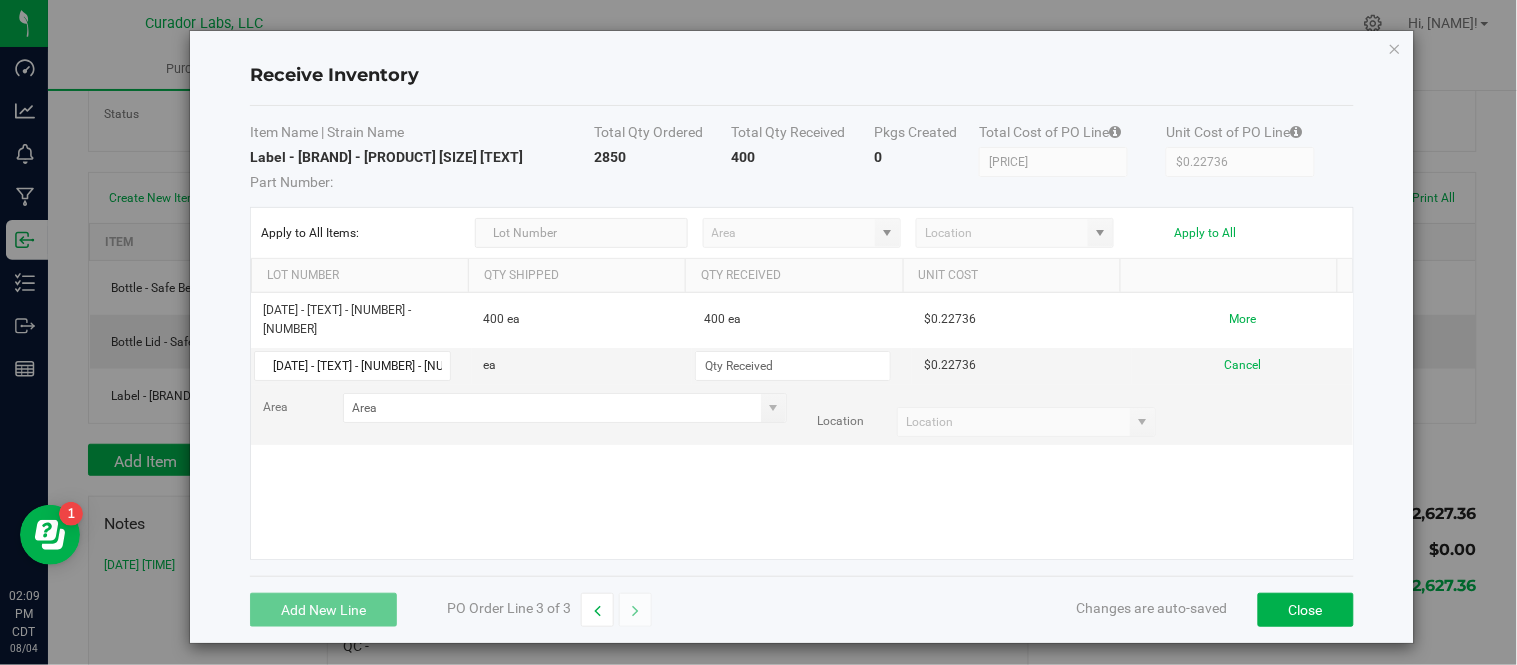 click on "[DATE] - [TEXT] [QUANTITY] [QUANTITY] [PRICE] More [DATE] - [TEXT] [QUANTITY] Cancel Area Location" at bounding box center [802, 426] 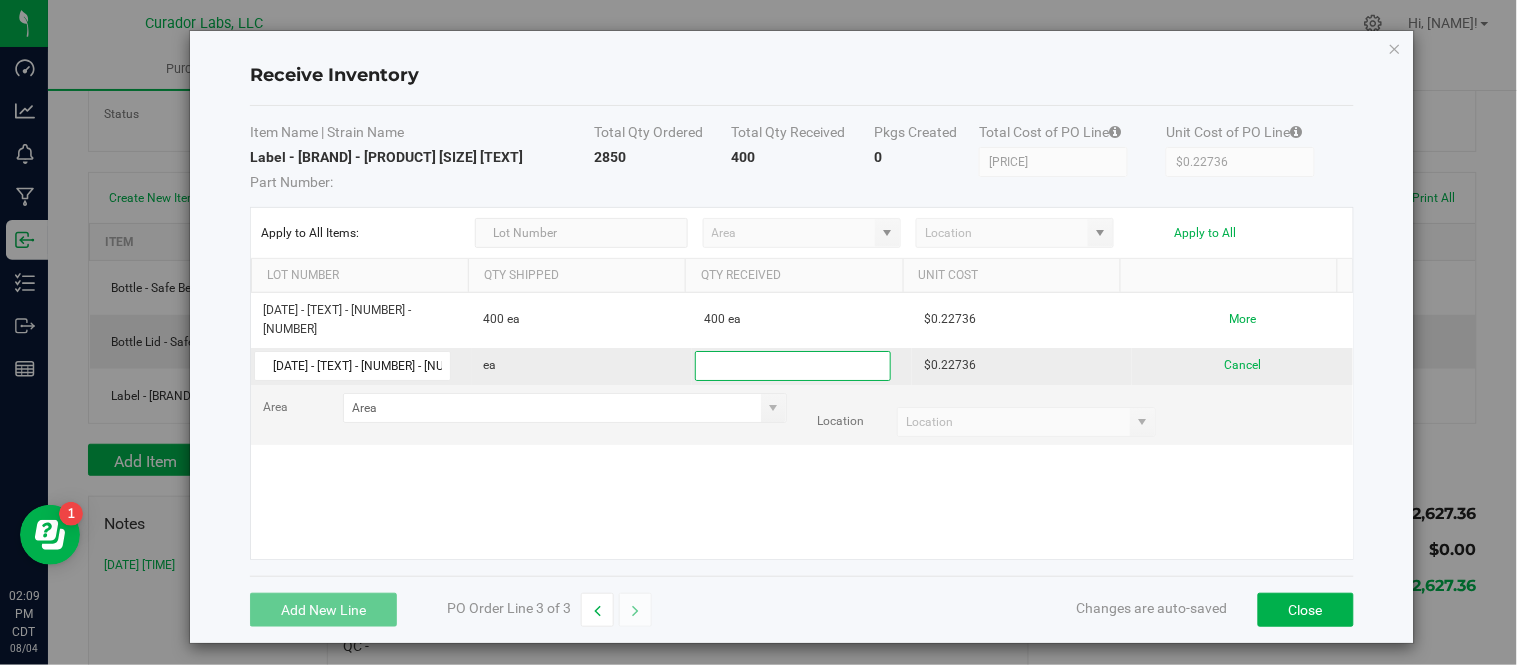click at bounding box center (793, 366) 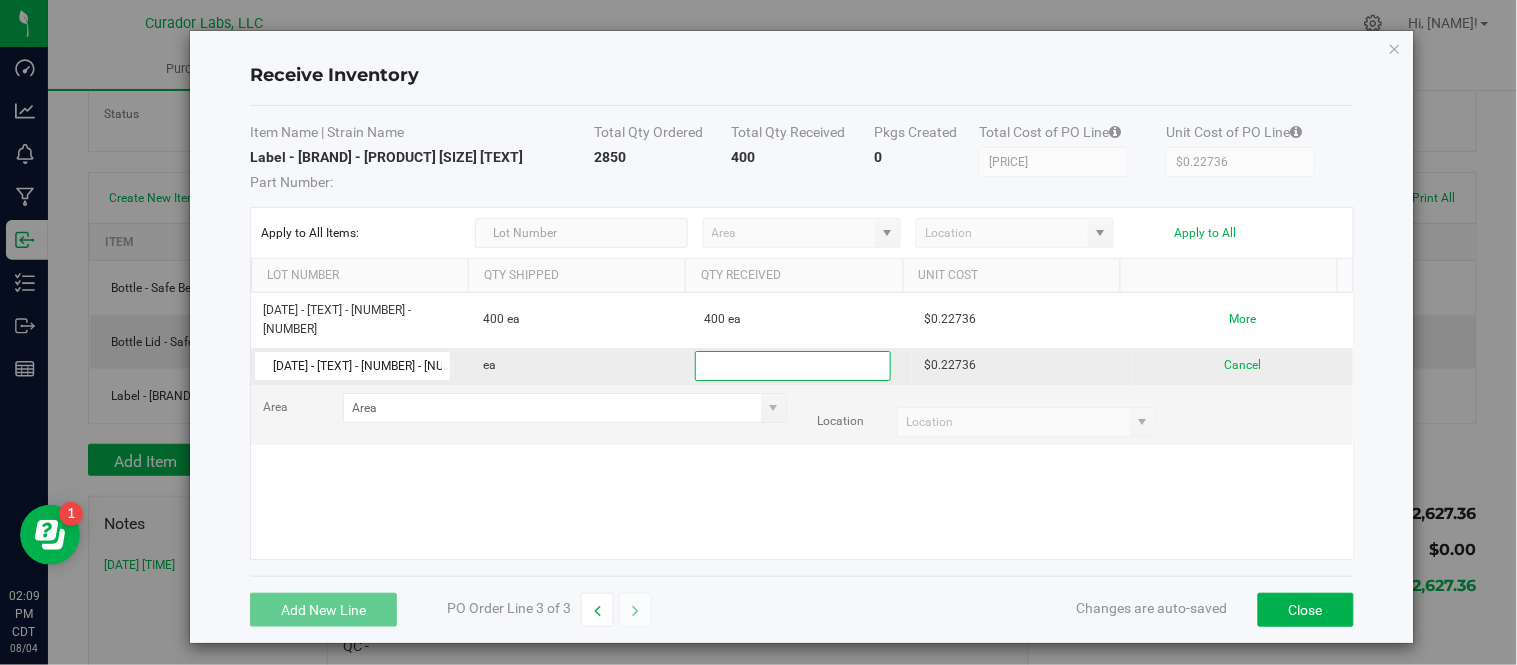 type on "0" 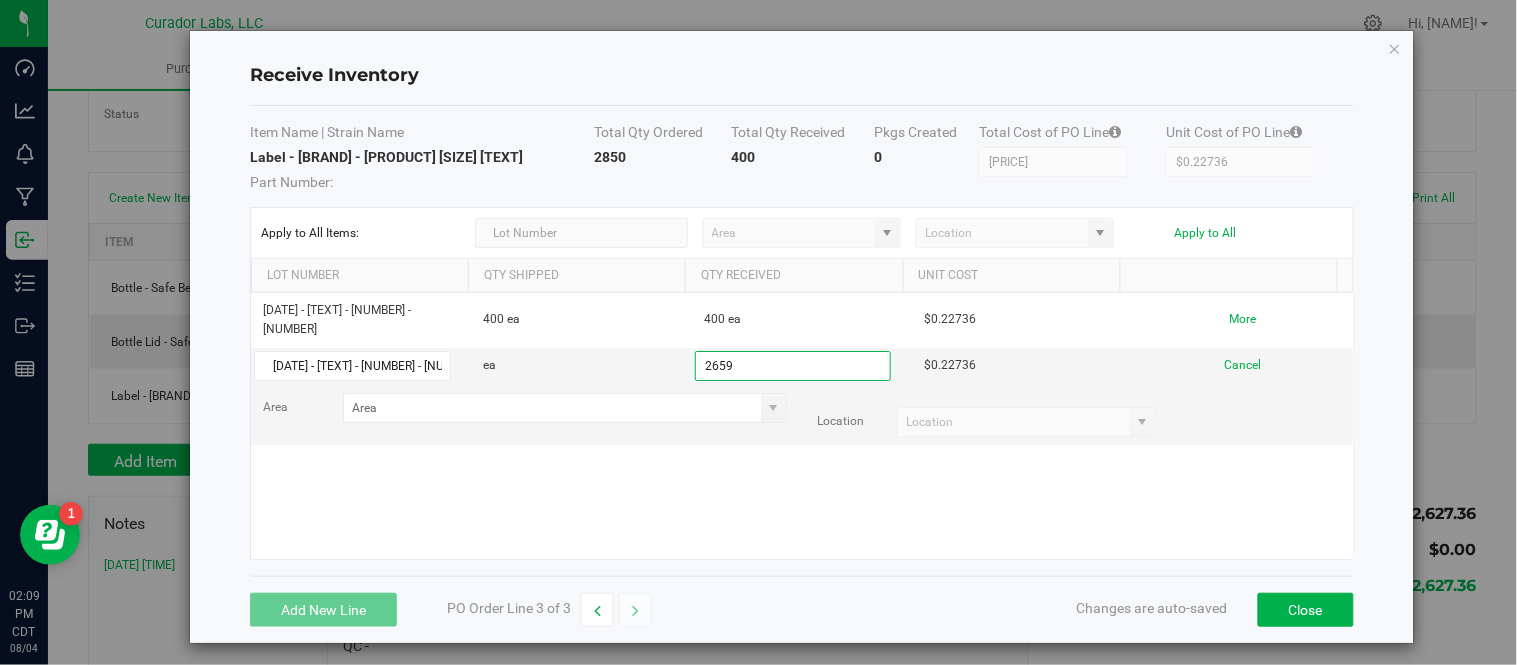 type on "2659 ea" 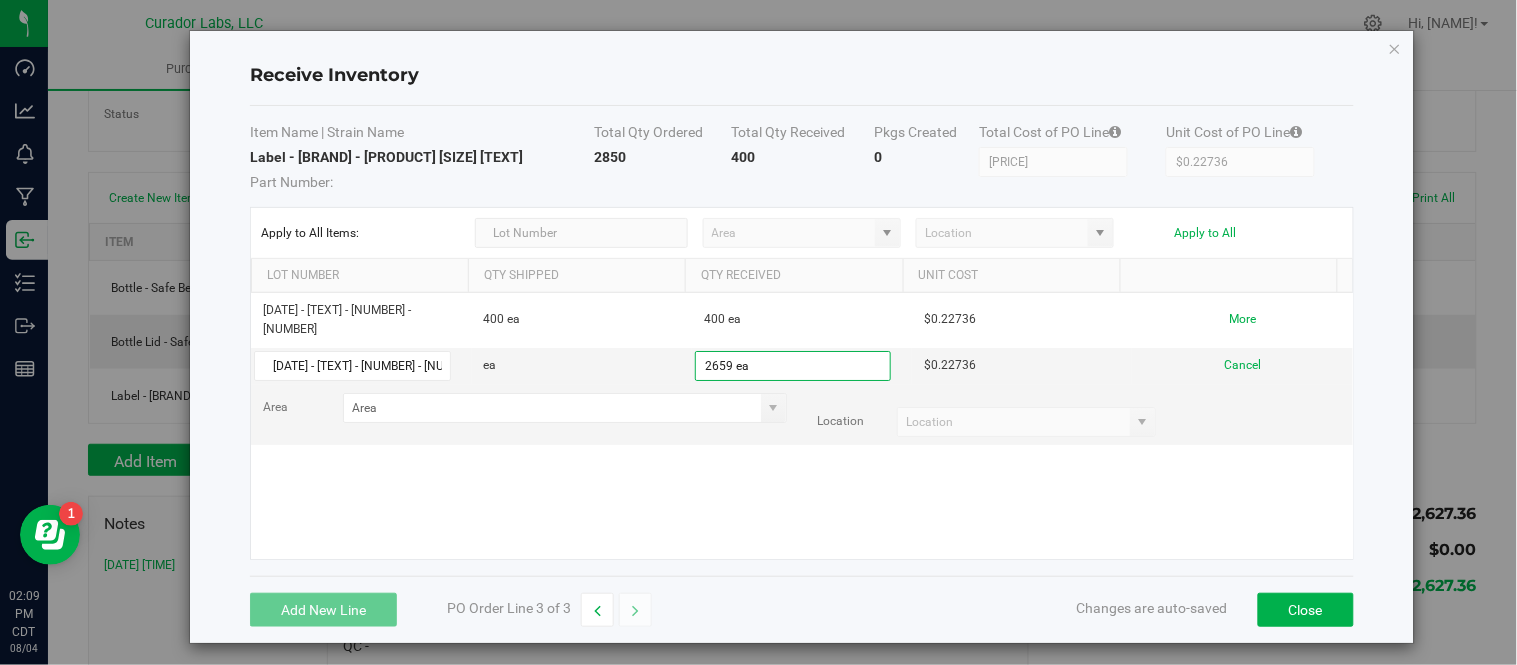 click on "[DATE] - [TEXT] [QUANTITY] [QUANTITY] [PRICE] More [DATE] - [TEXT] [QUANTITY] [QUANTITY] [PRICE] Cancel Area Location" at bounding box center (802, 426) 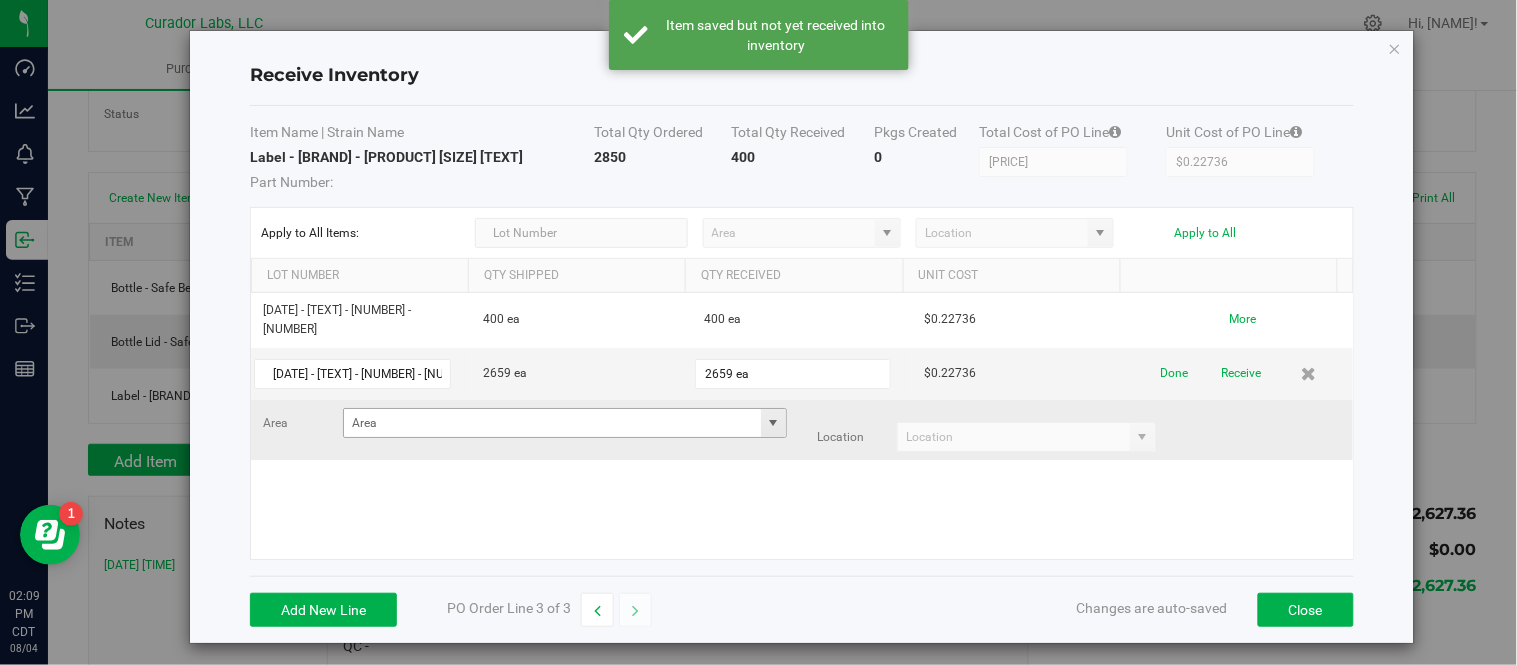 click at bounding box center (773, 423) 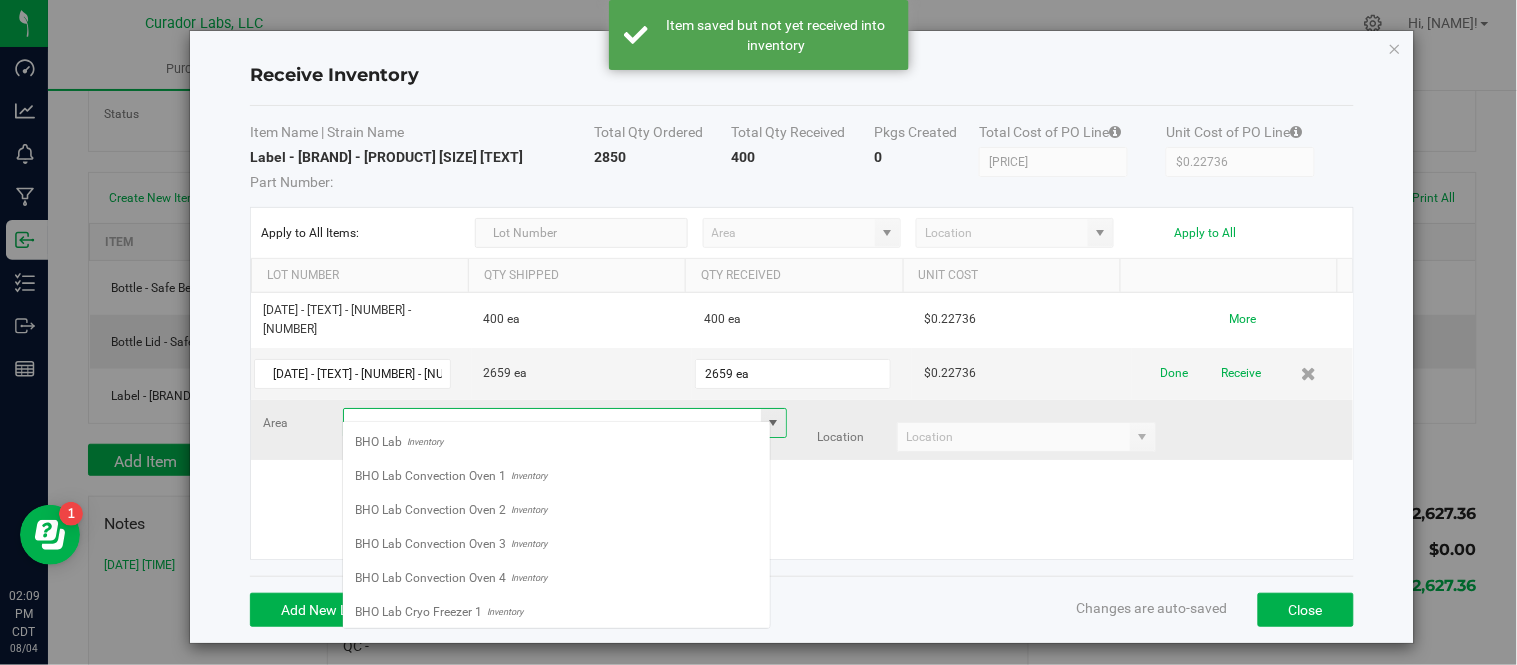 scroll, scrollTop: 99970, scrollLeft: 99571, axis: both 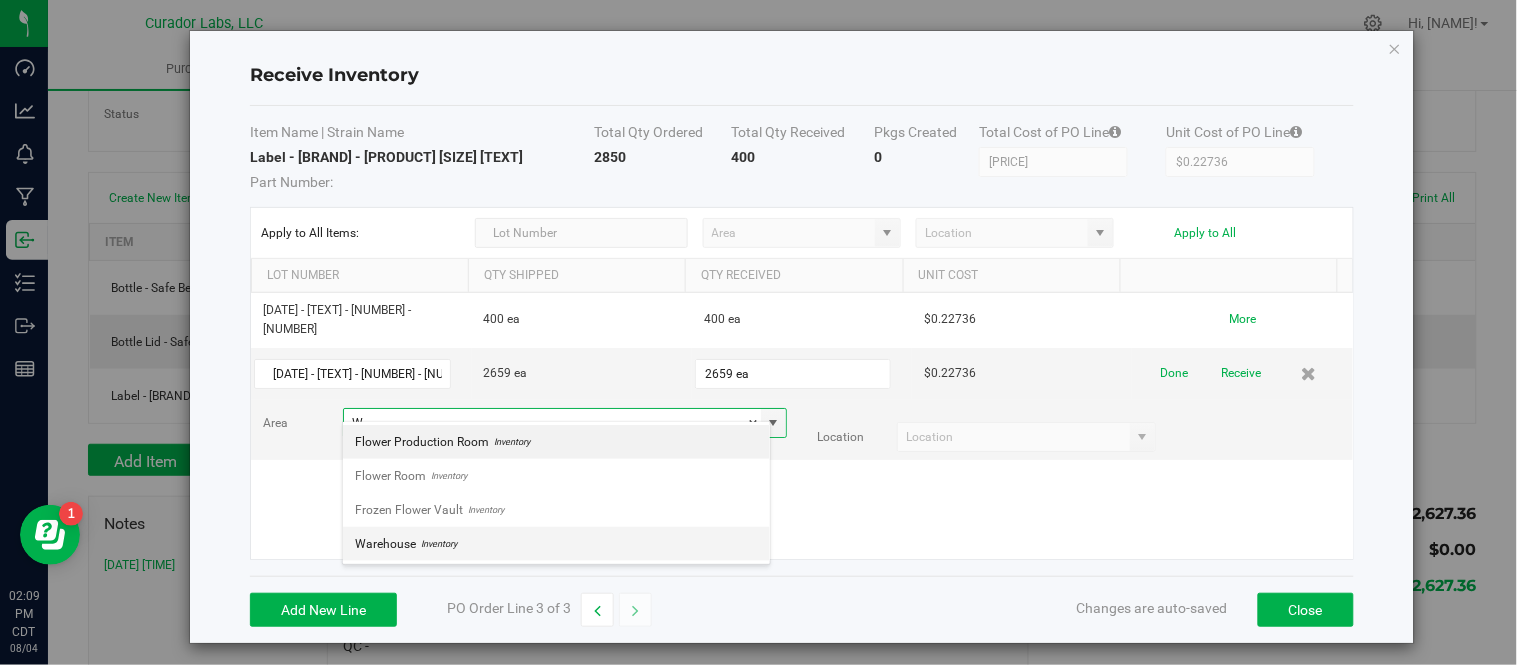 click on "Warehouse Inventory" at bounding box center (556, 544) 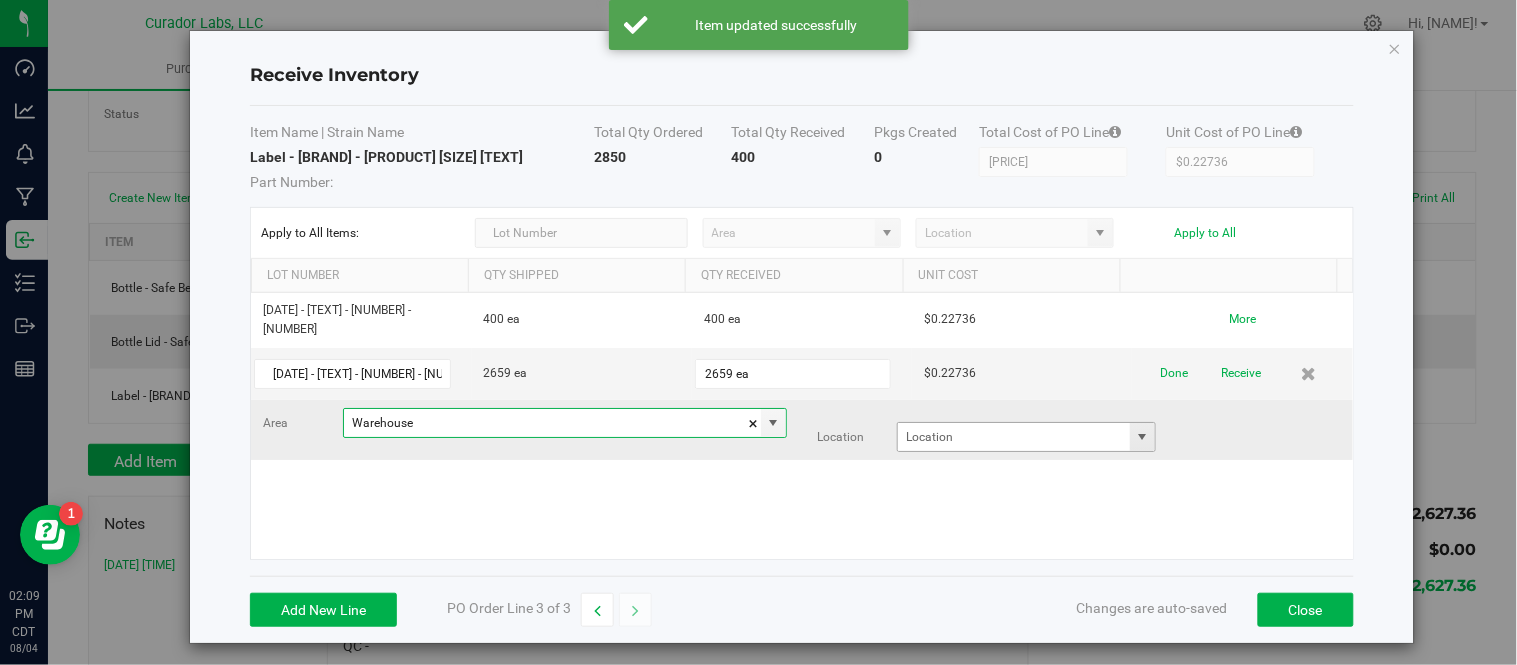 click at bounding box center [1143, 437] 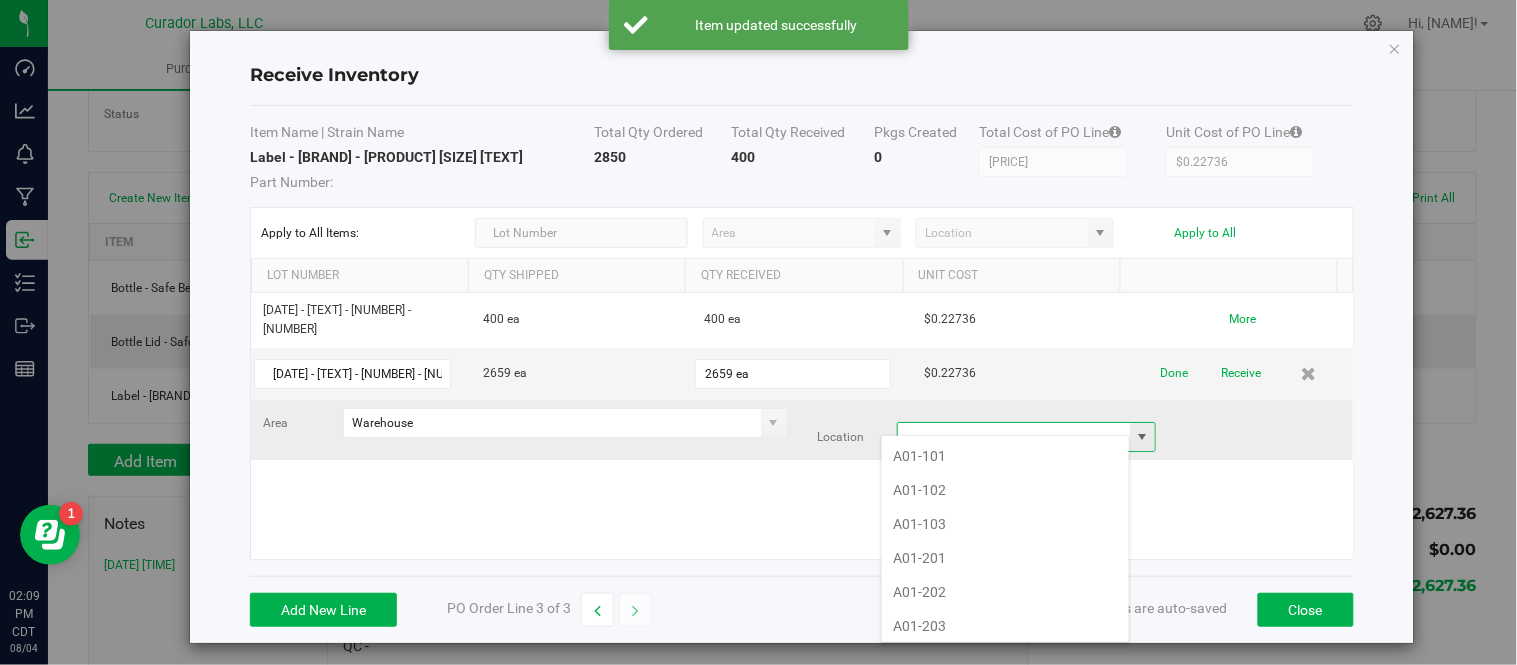 scroll, scrollTop: 99970, scrollLeft: 99751, axis: both 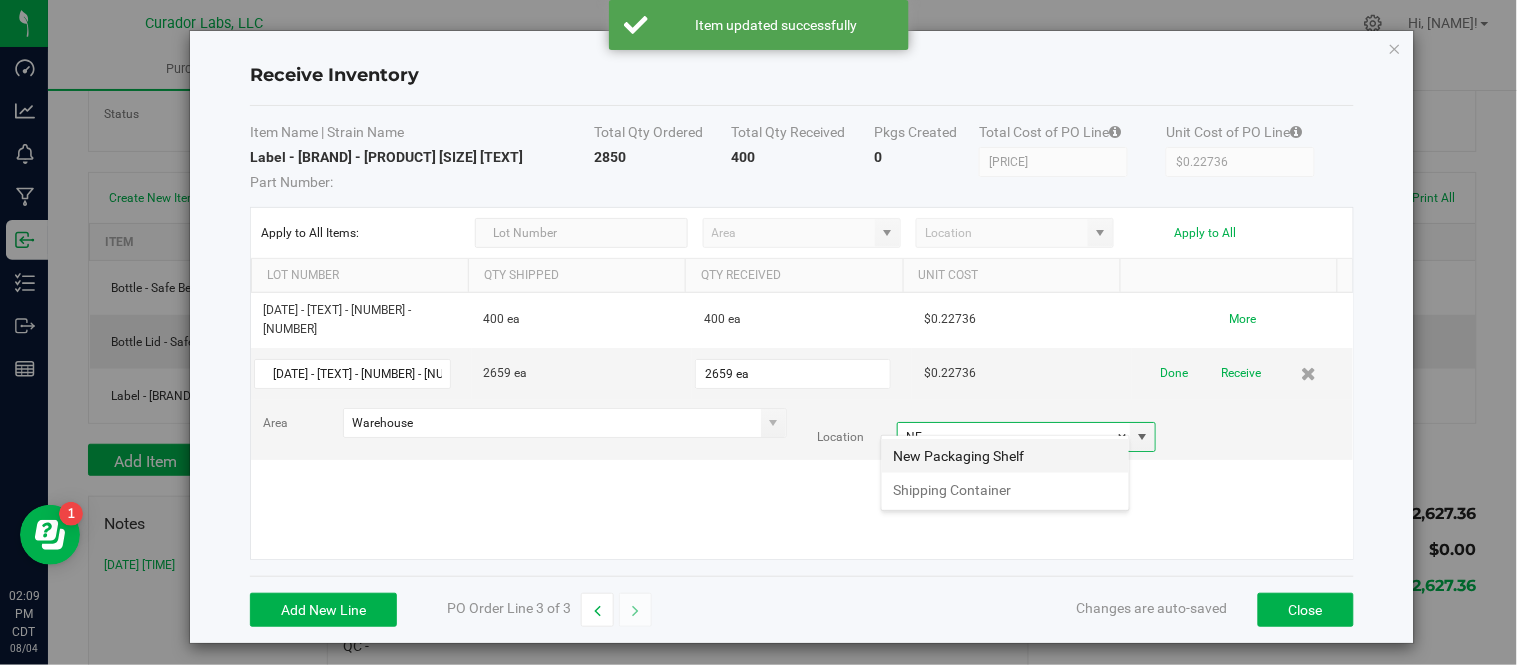 click on "New Packaging Shelf" at bounding box center (1005, 456) 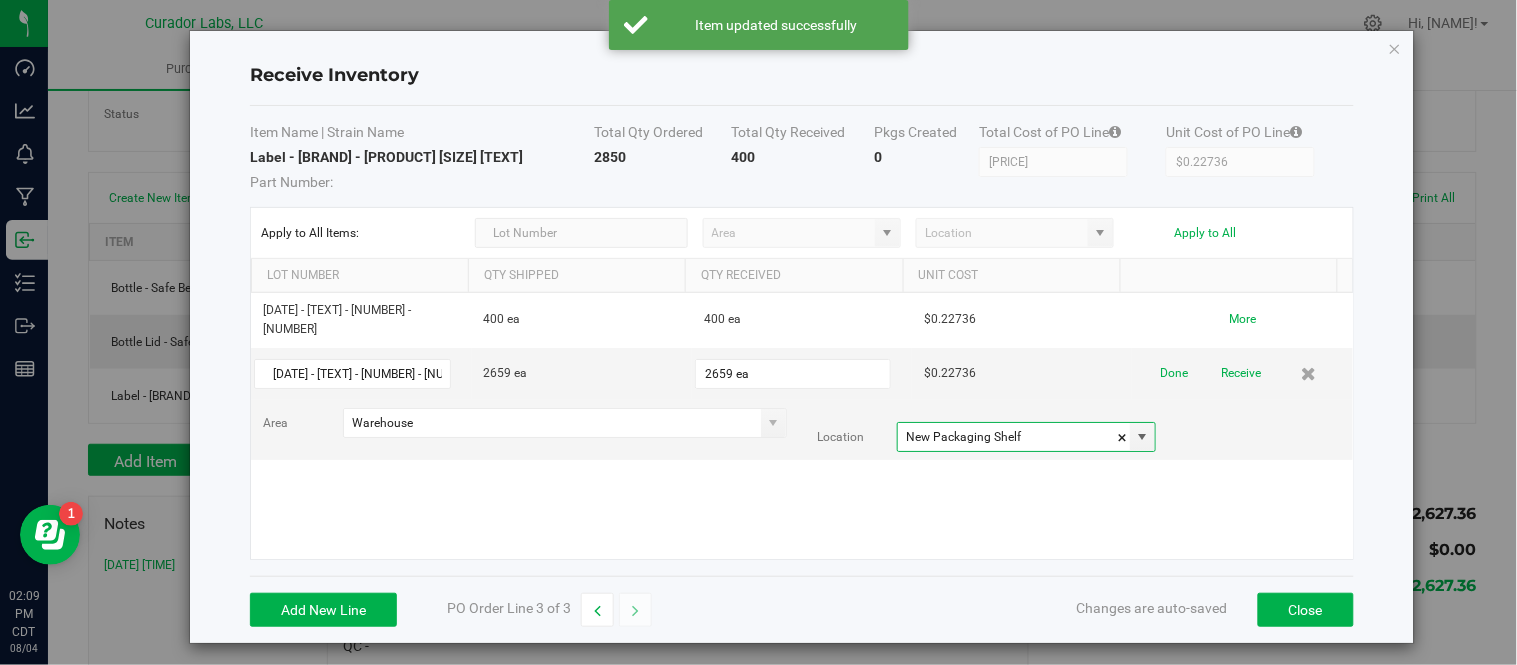 type on "New Packaging Shelf" 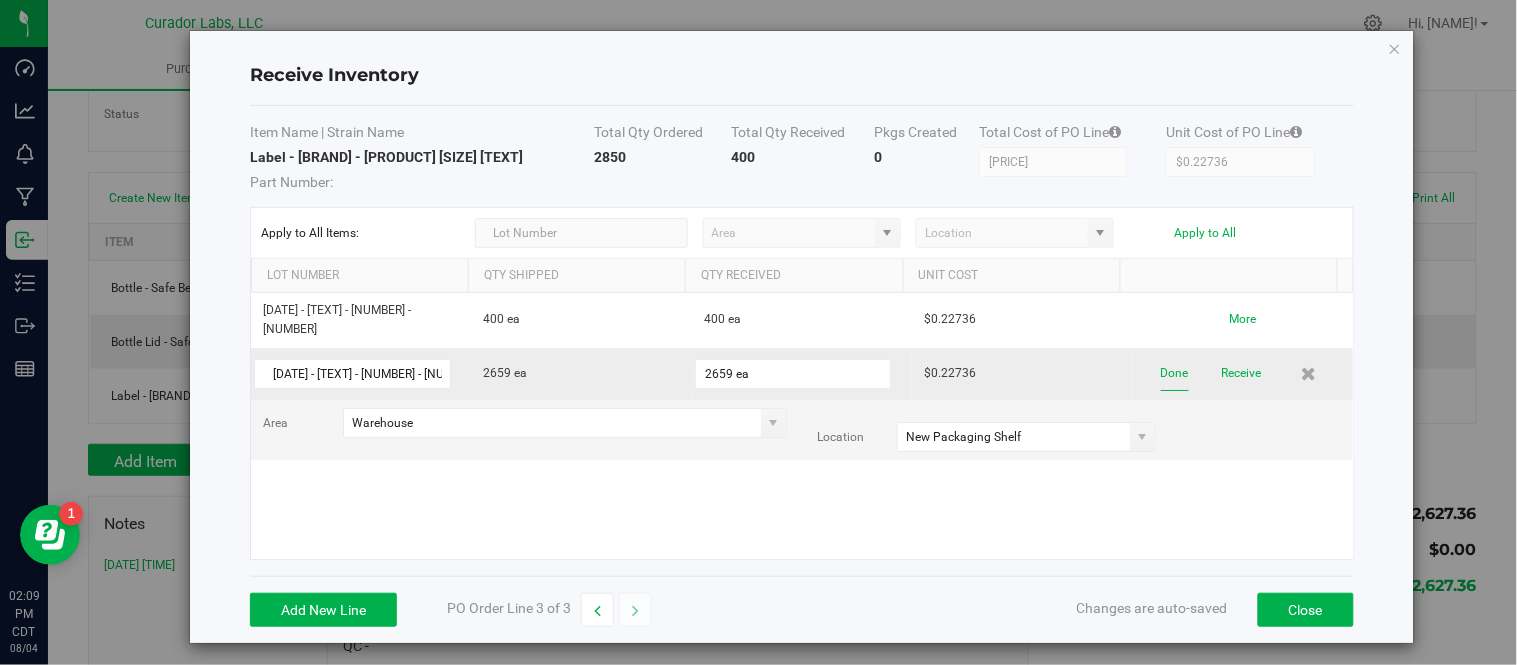 click on "Done" at bounding box center (1175, 373) 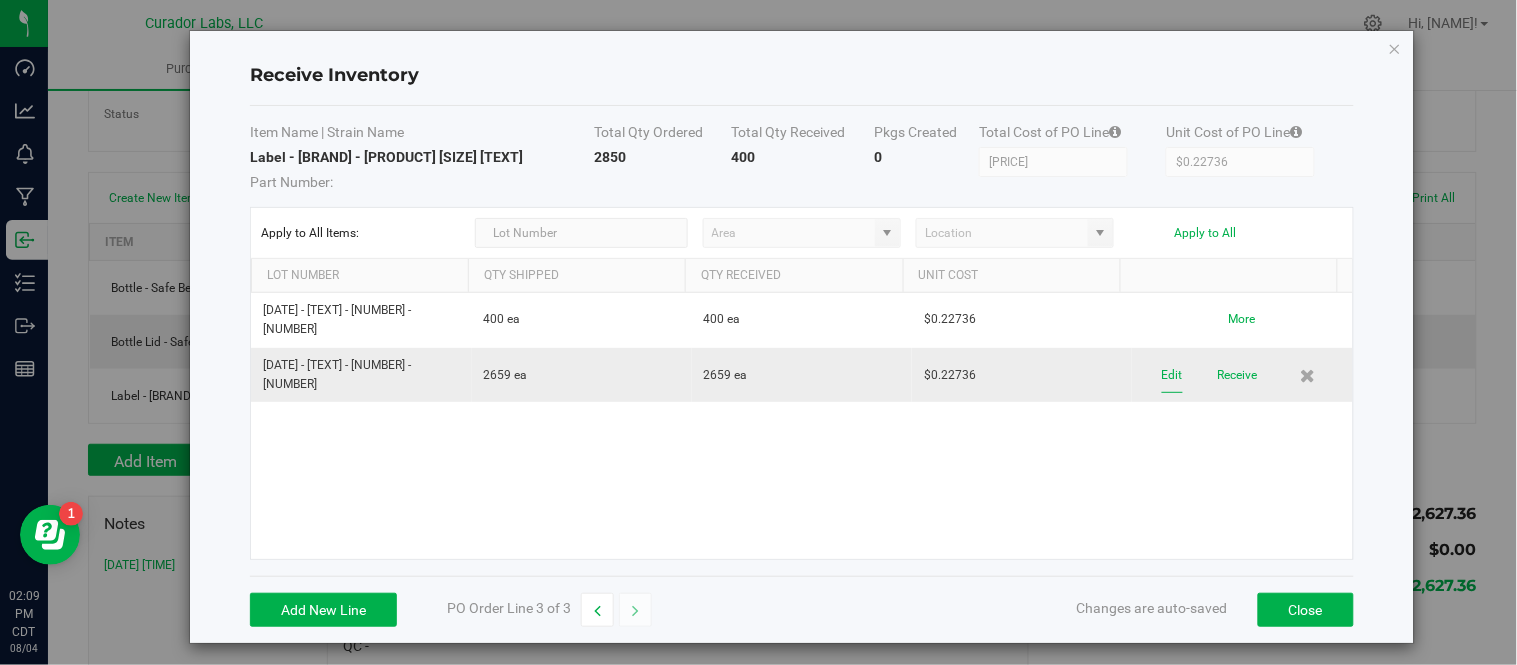 click on "Edit" at bounding box center (1172, 375) 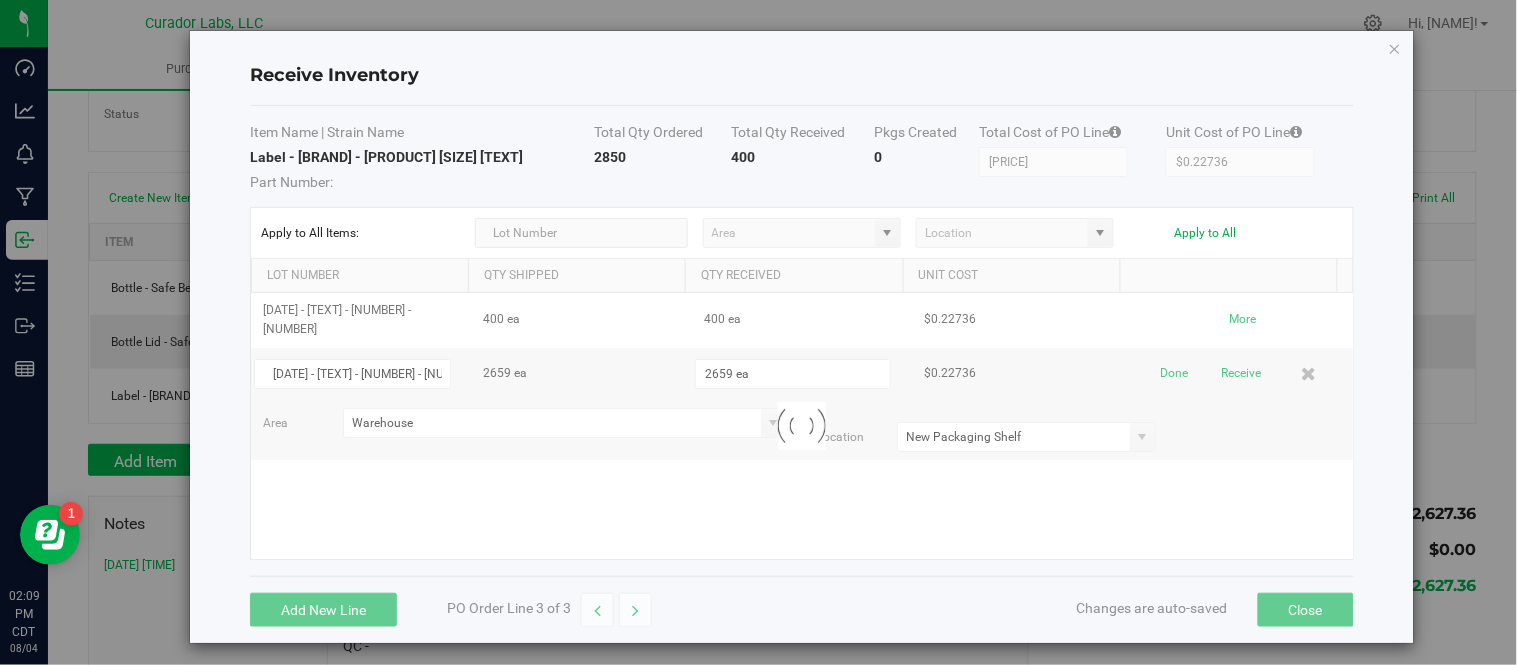 scroll, scrollTop: 0, scrollLeft: 12, axis: horizontal 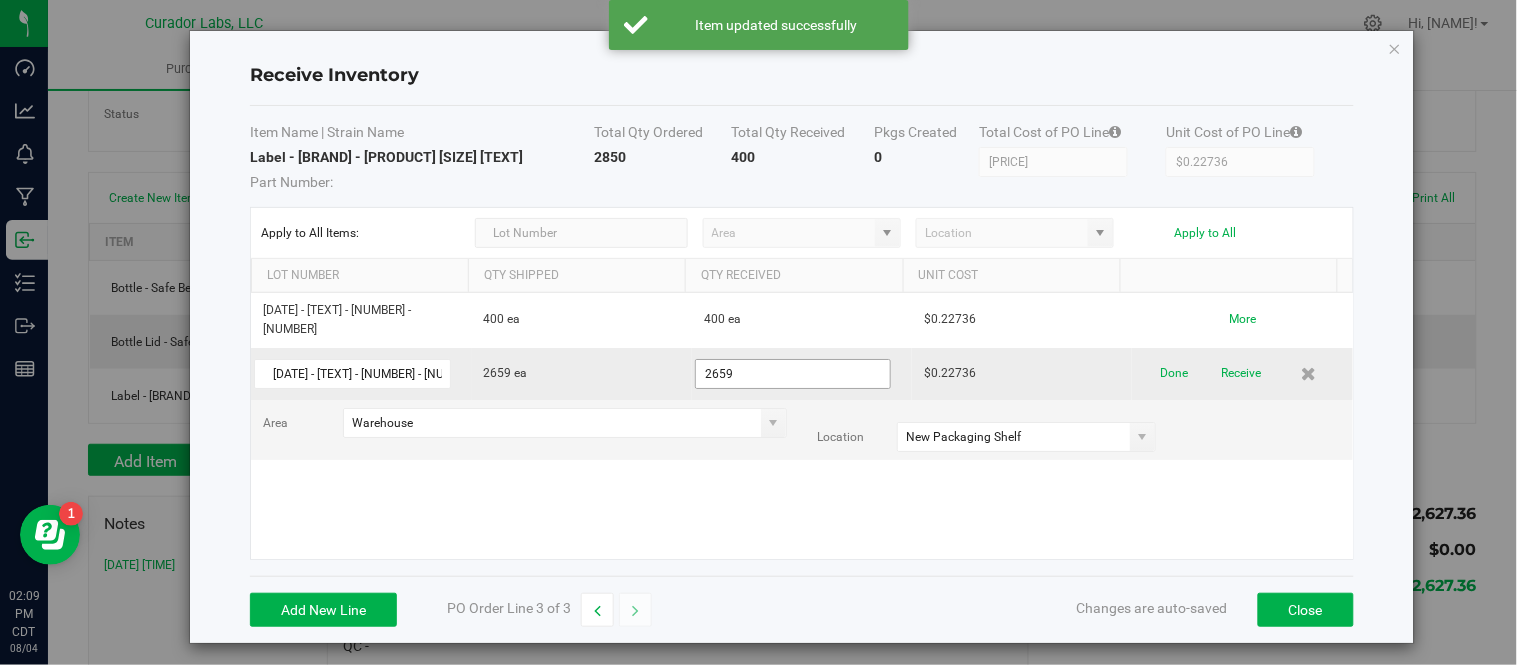 click on "2659" at bounding box center (793, 374) 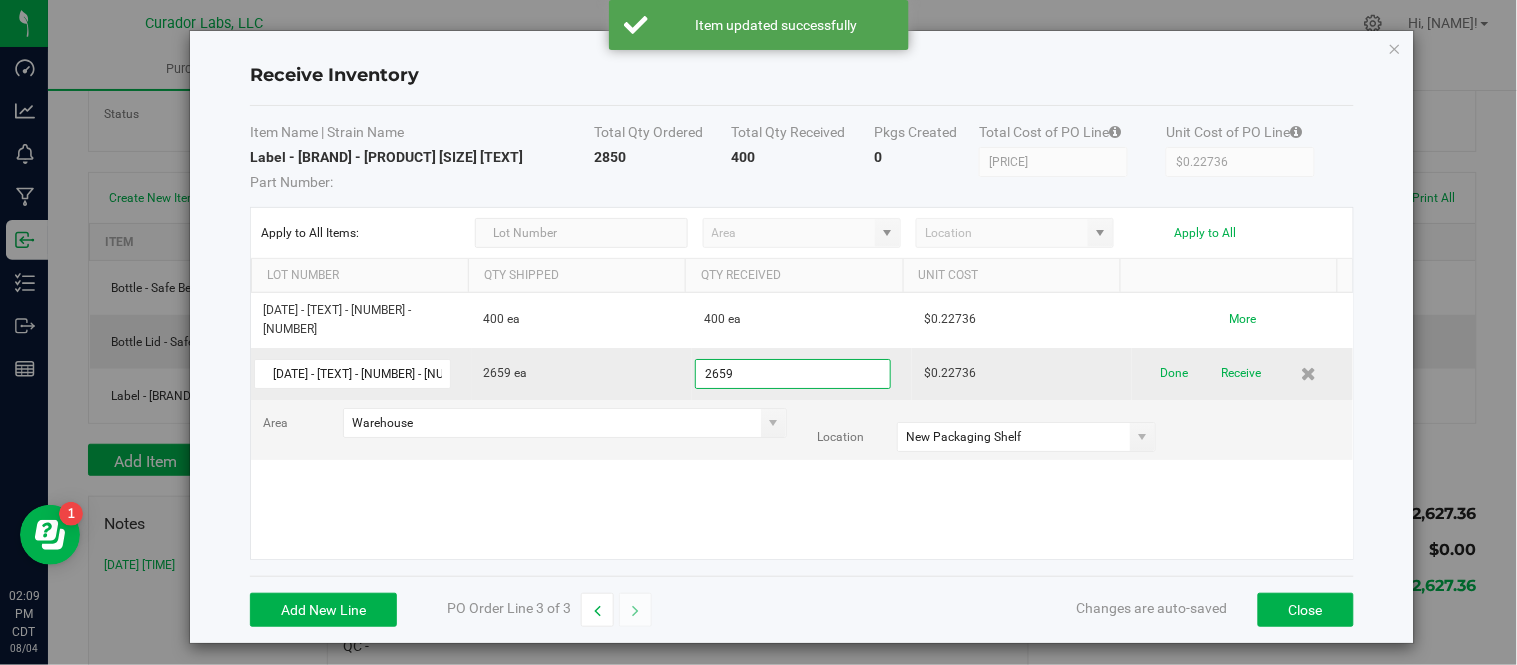 click on "2659" at bounding box center [793, 374] 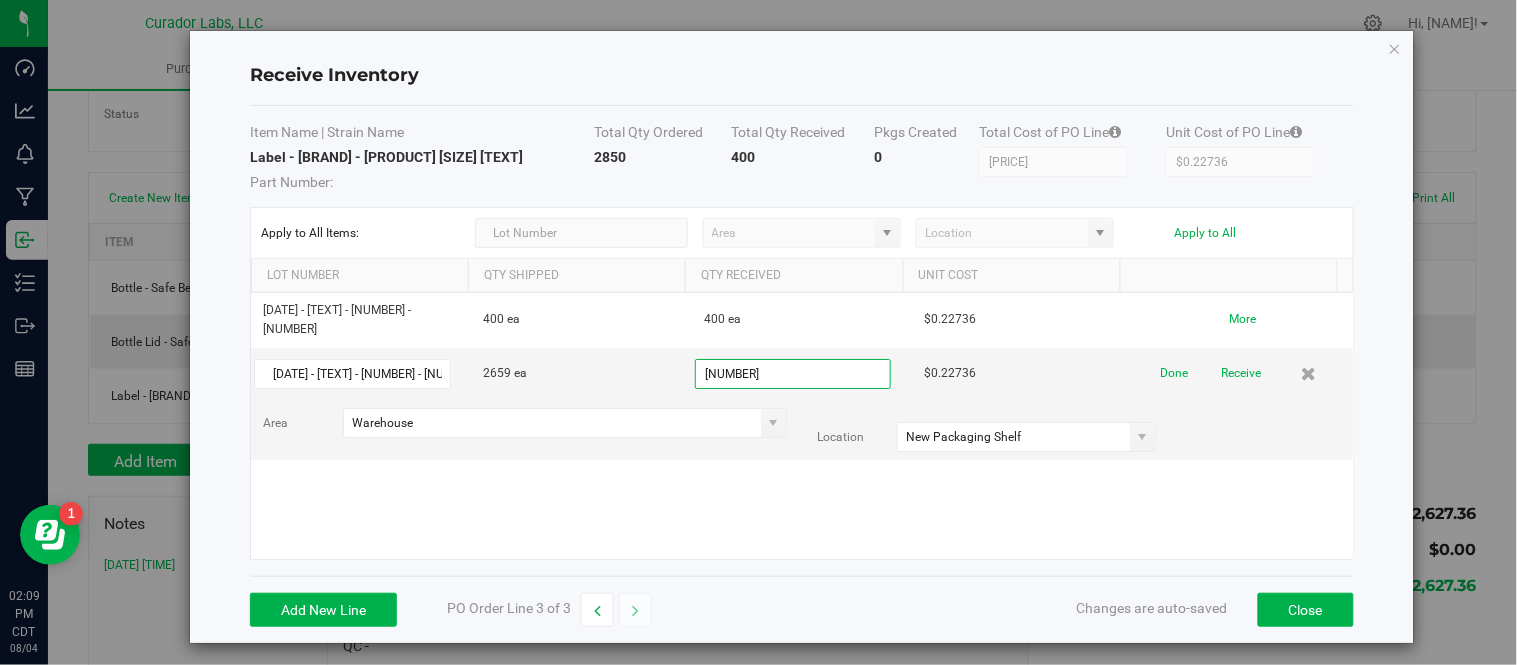 type on "2650 ea" 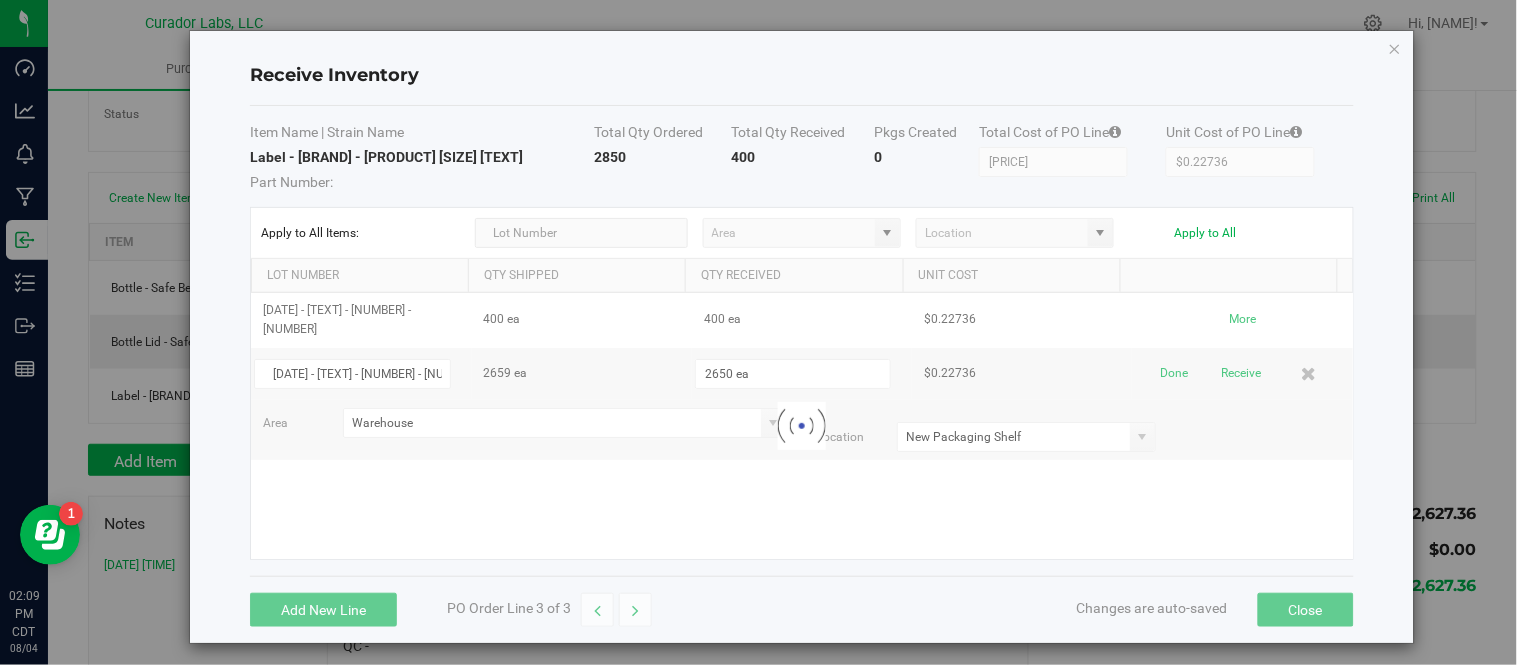 click on "[DATE] - [TEXT] [QUANTITY] [QUANTITY] [PRICE] More [DATE] - [TEXT] [QUANTITY] [QUANTITY] [PRICE] Done Receive Area Warehouse Location New Packaging Shelf Loading" at bounding box center [802, 426] 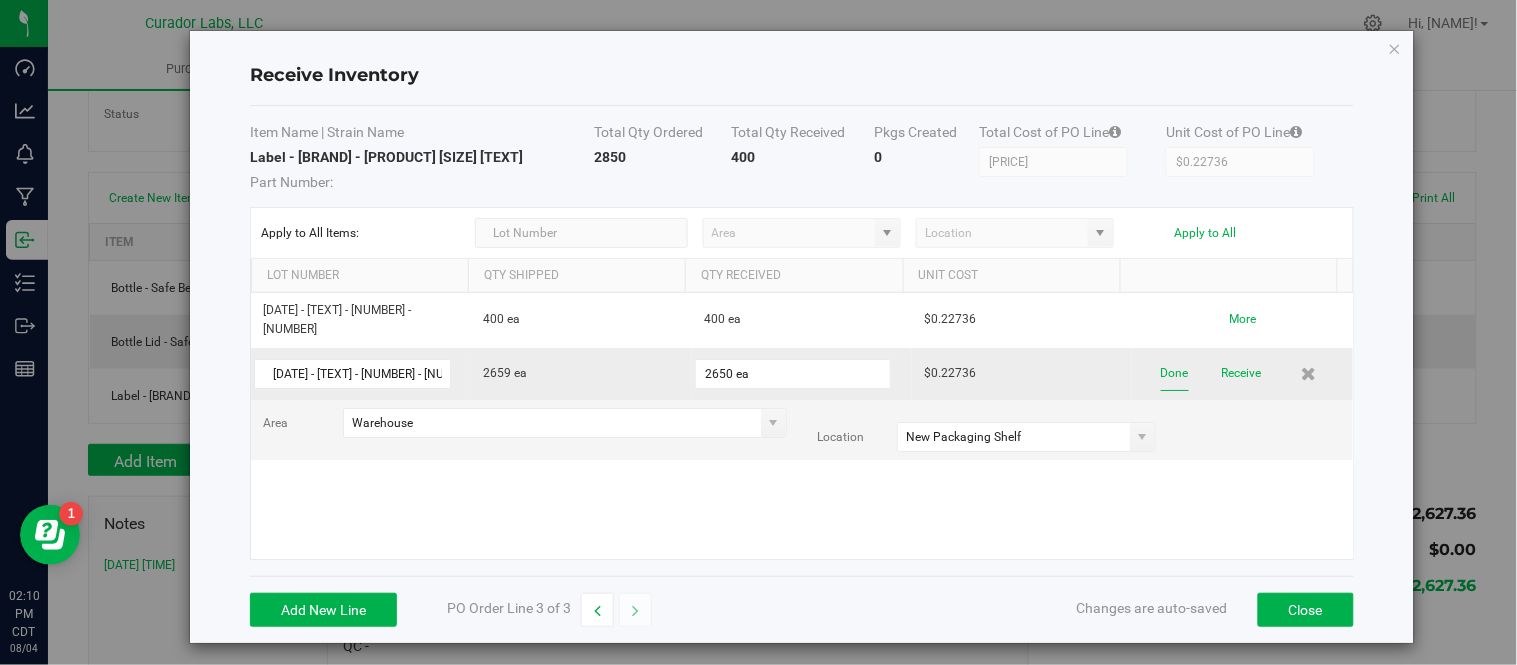 click on "Done" at bounding box center [1175, 373] 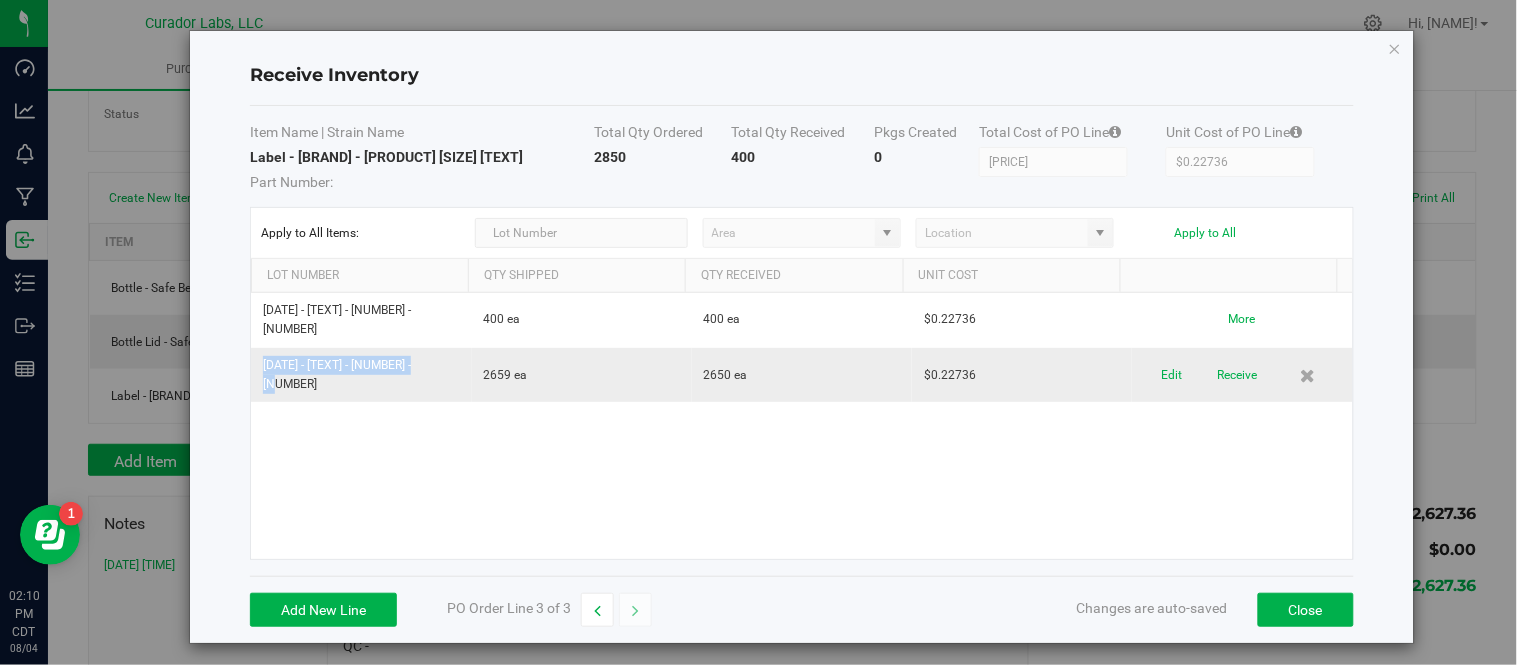 drag, startPoint x: 263, startPoint y: 352, endPoint x: 455, endPoint y: 358, distance: 192.09373 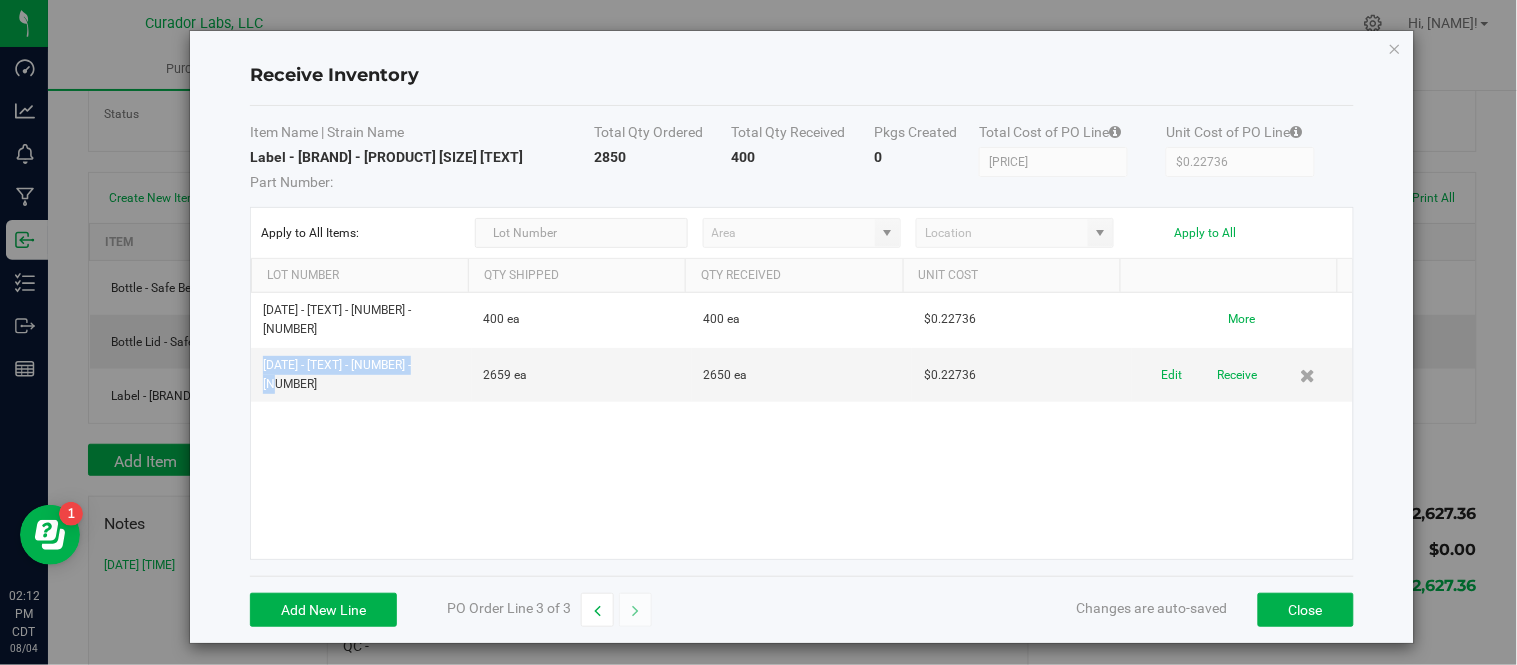 drag, startPoint x: 250, startPoint y: 154, endPoint x: 715, endPoint y: 156, distance: 465.0043 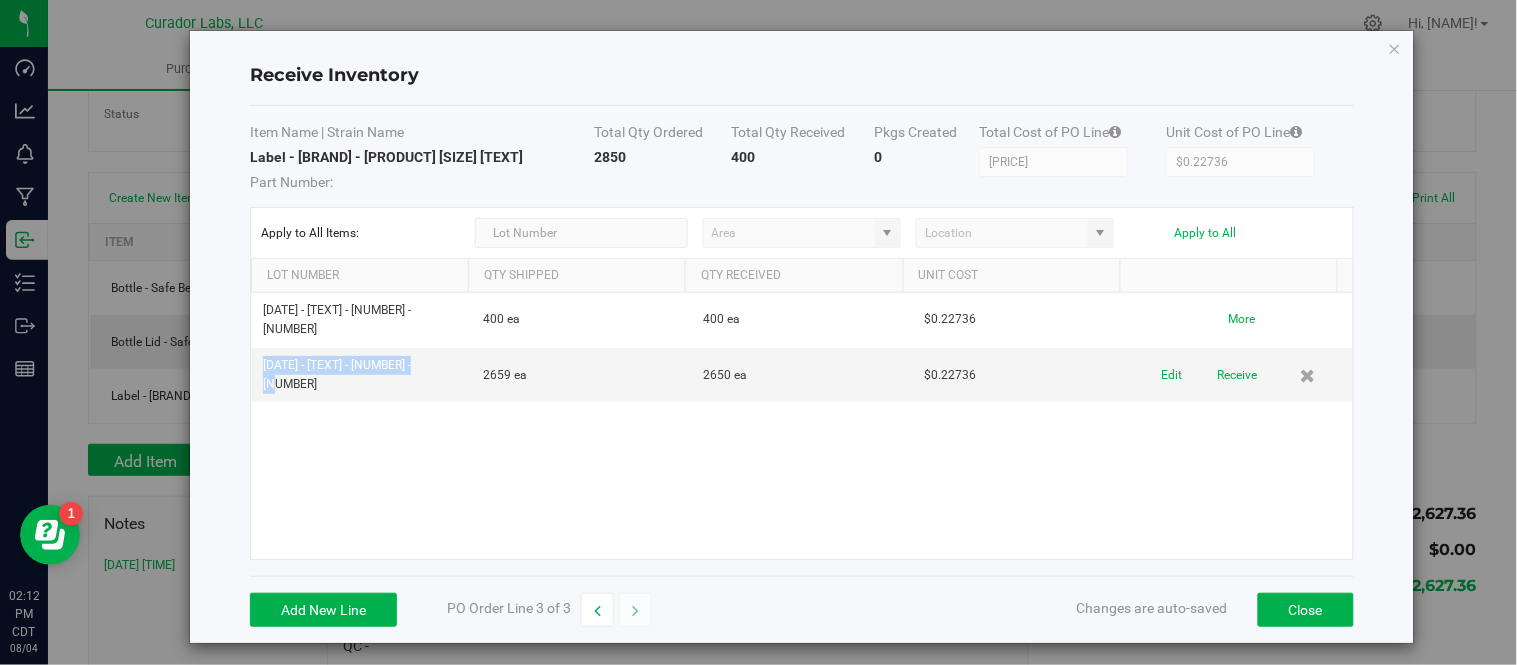click on "Label - [BRAND] - [PRODUCT] [SIZE] [TEXT] [NUMBER] Part Number:" at bounding box center (422, 169) 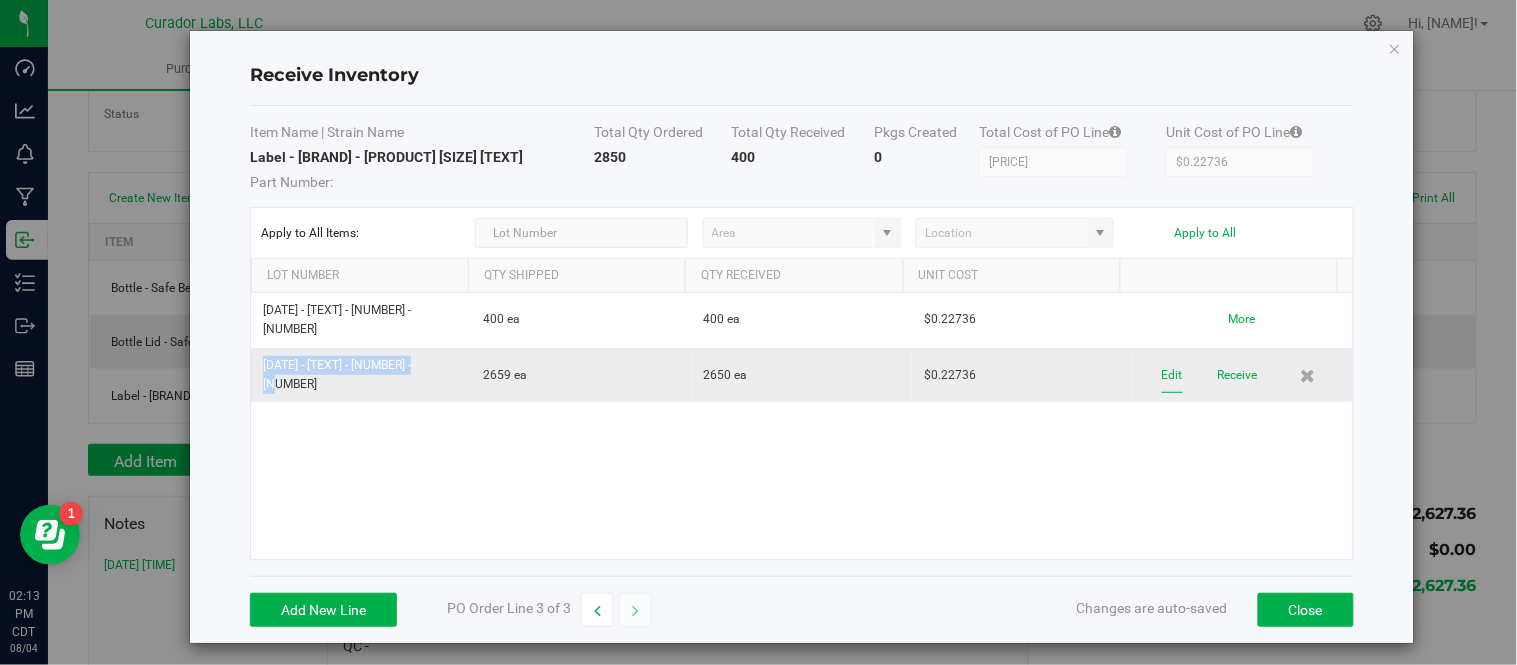 click on "Edit" at bounding box center [1172, 375] 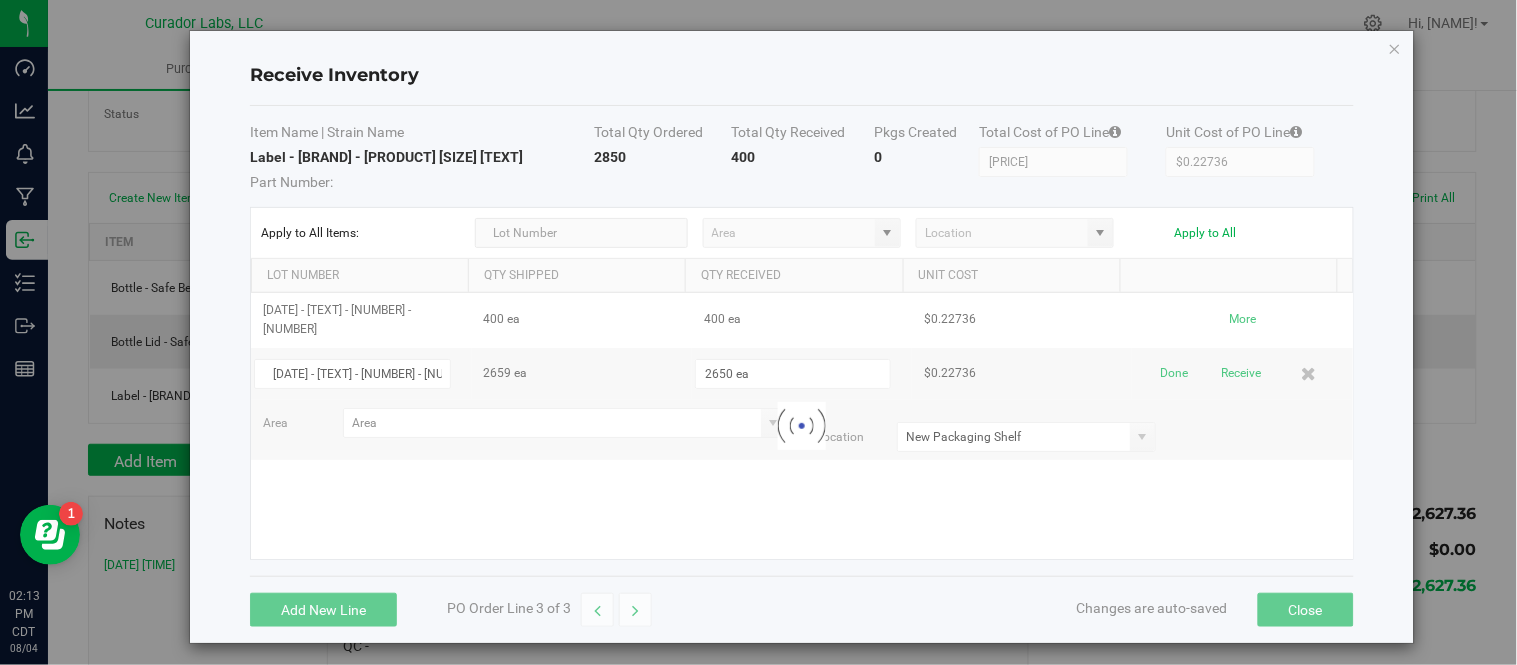 scroll, scrollTop: 0, scrollLeft: 12, axis: horizontal 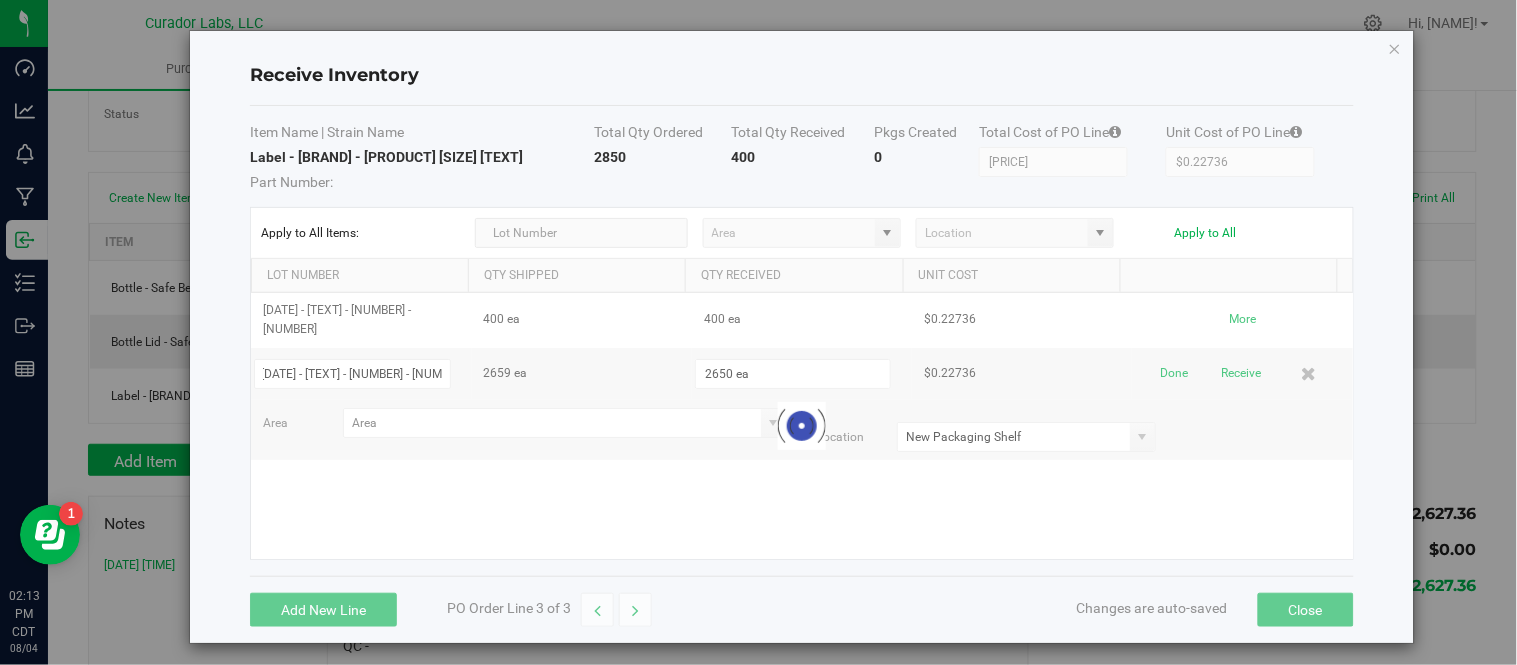 type on "Warehouse" 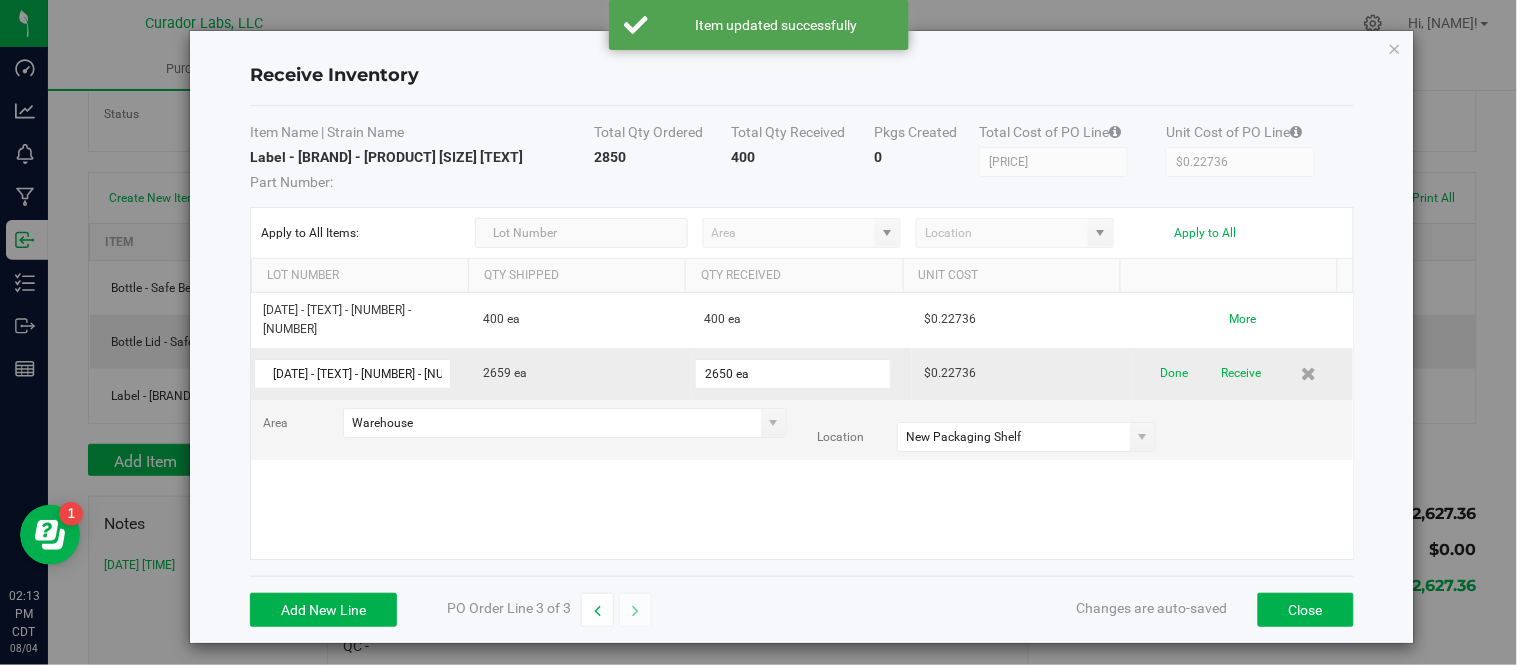 click on "2659 ea" at bounding box center (582, 374) 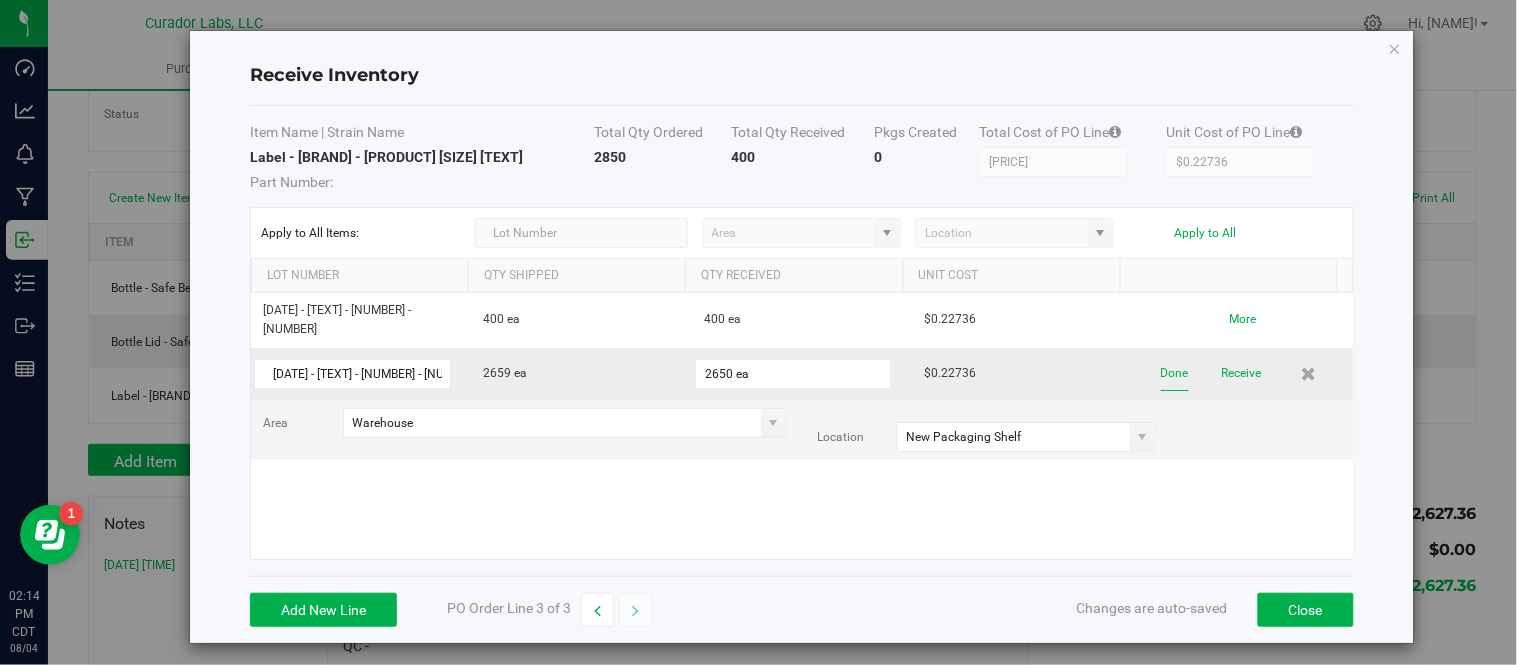click on "Done" at bounding box center [1175, 373] 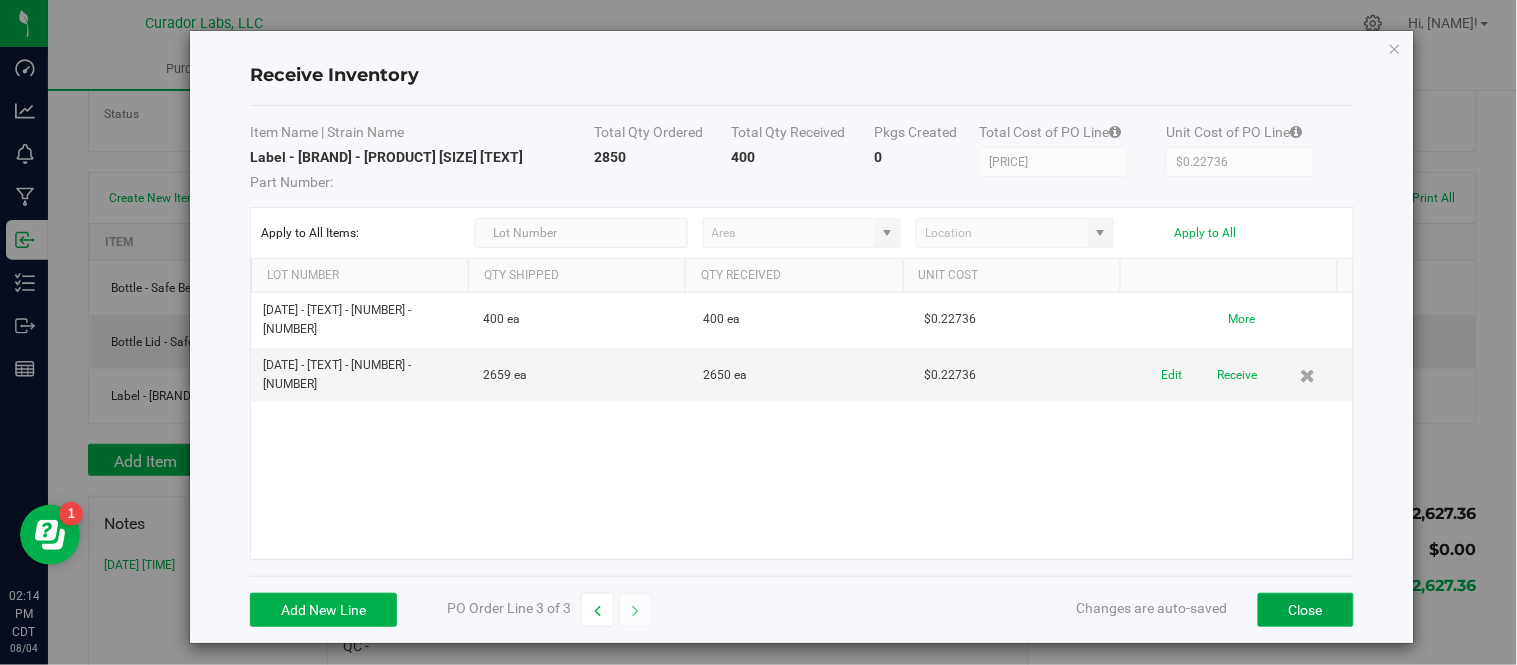 click on "Close" at bounding box center [1306, 610] 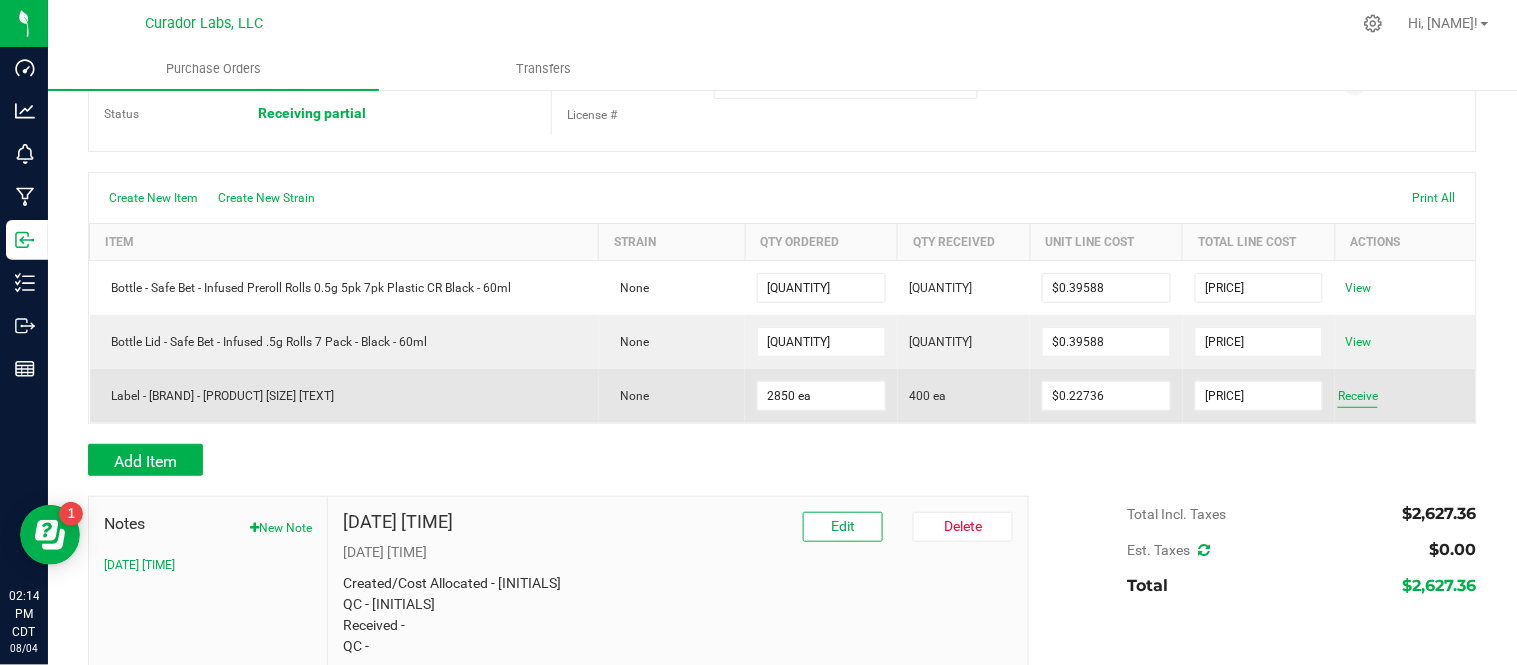 click on "Receive" at bounding box center [1358, 396] 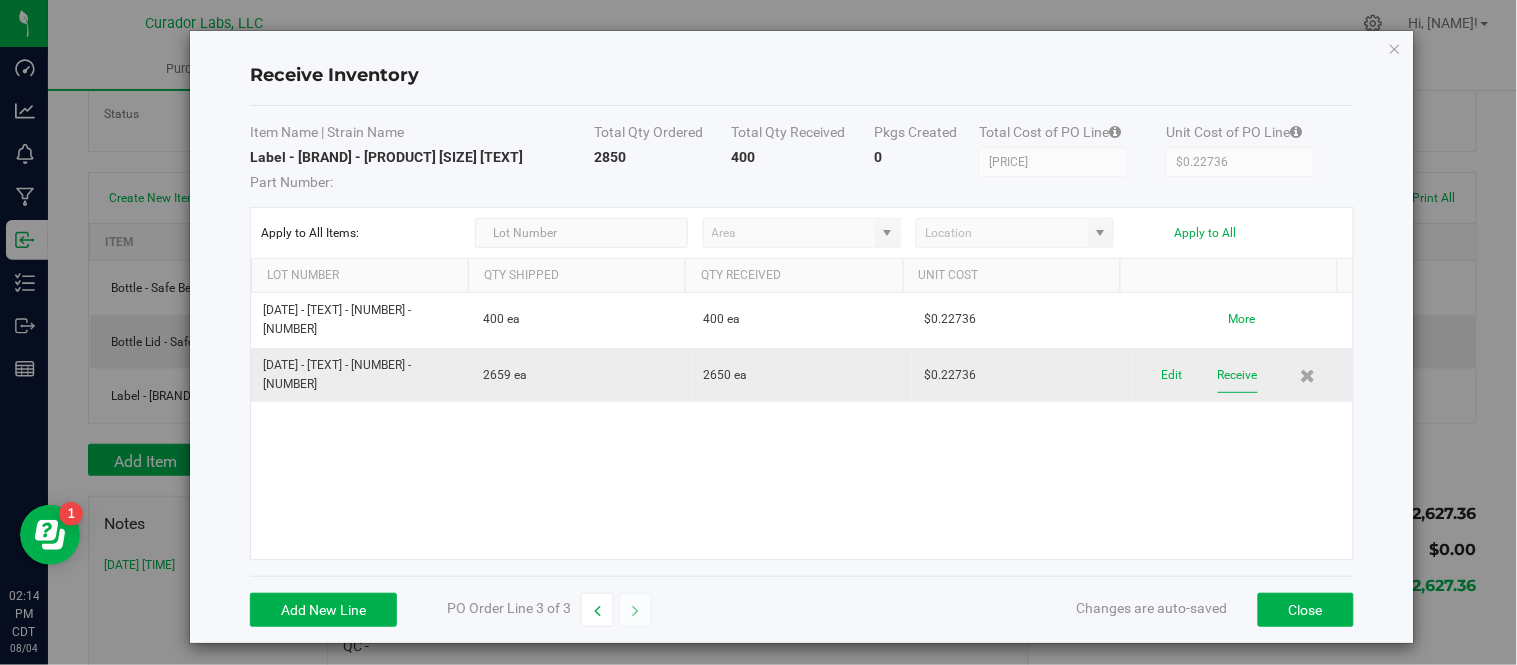 click on "Receive" at bounding box center (1238, 375) 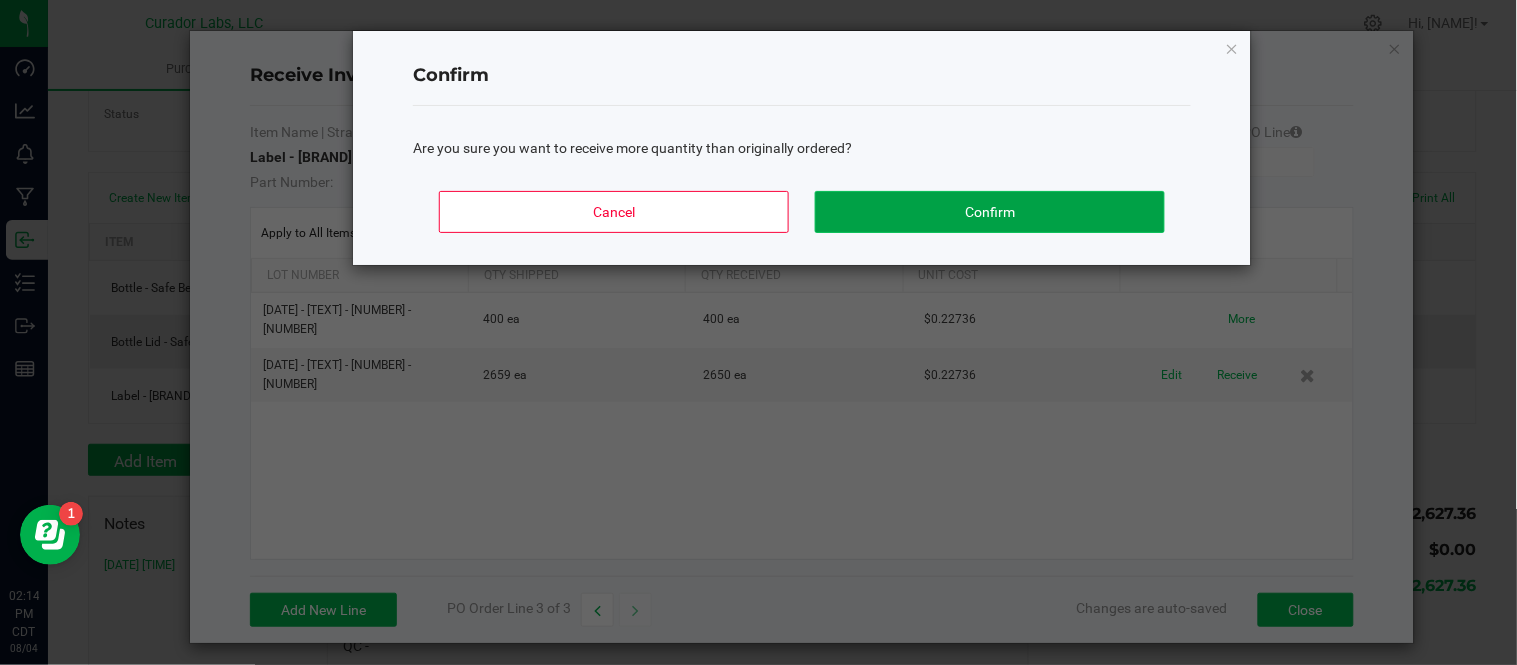 click on "Confirm" 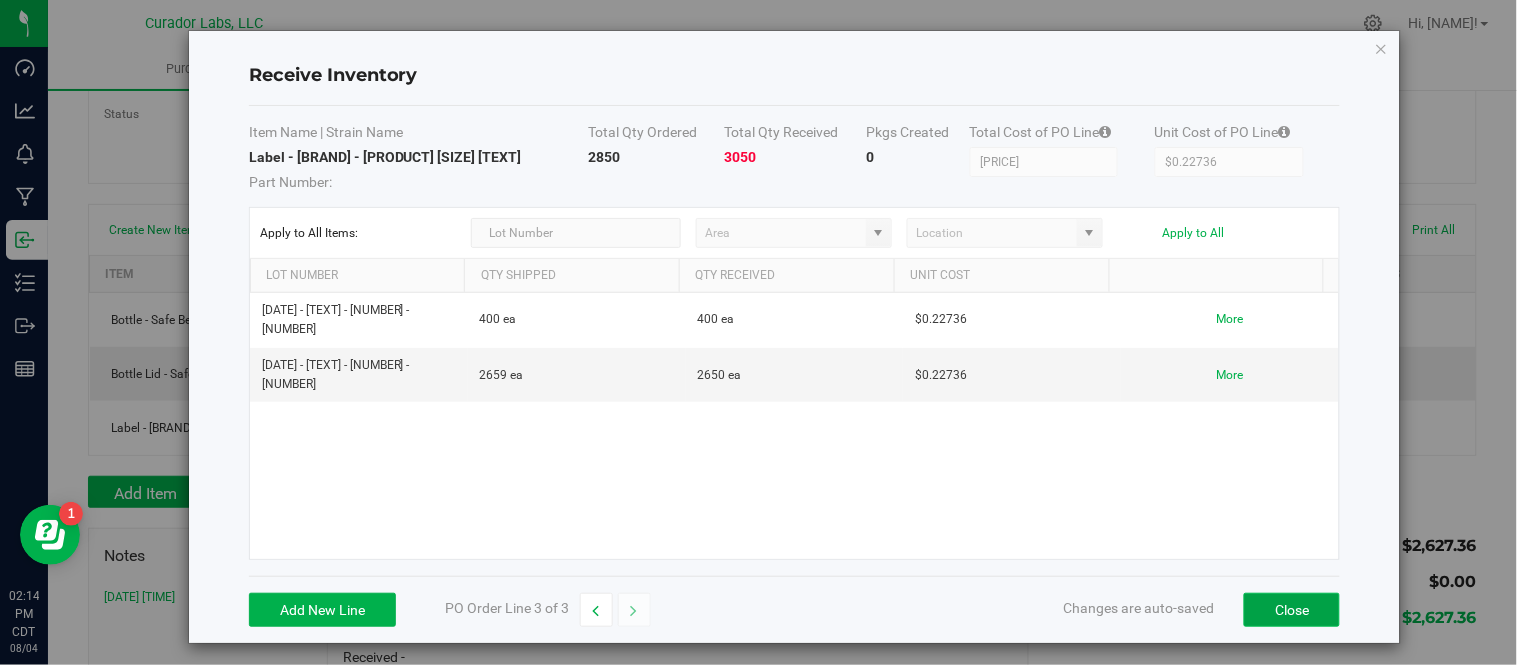 click on "Close" at bounding box center (1292, 610) 